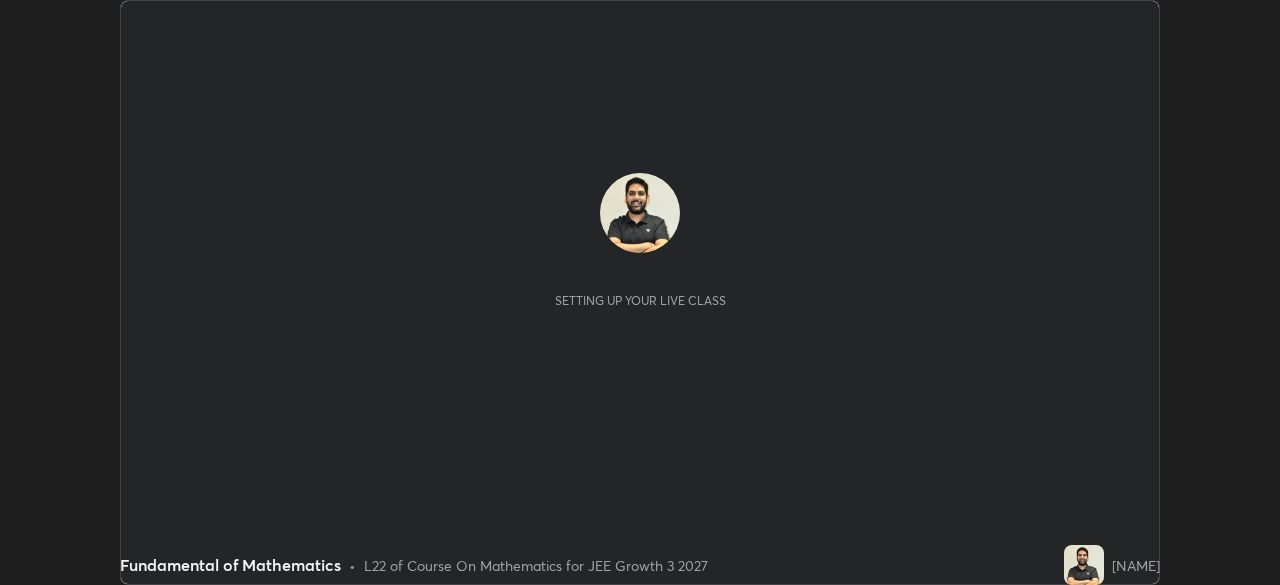 scroll, scrollTop: 0, scrollLeft: 0, axis: both 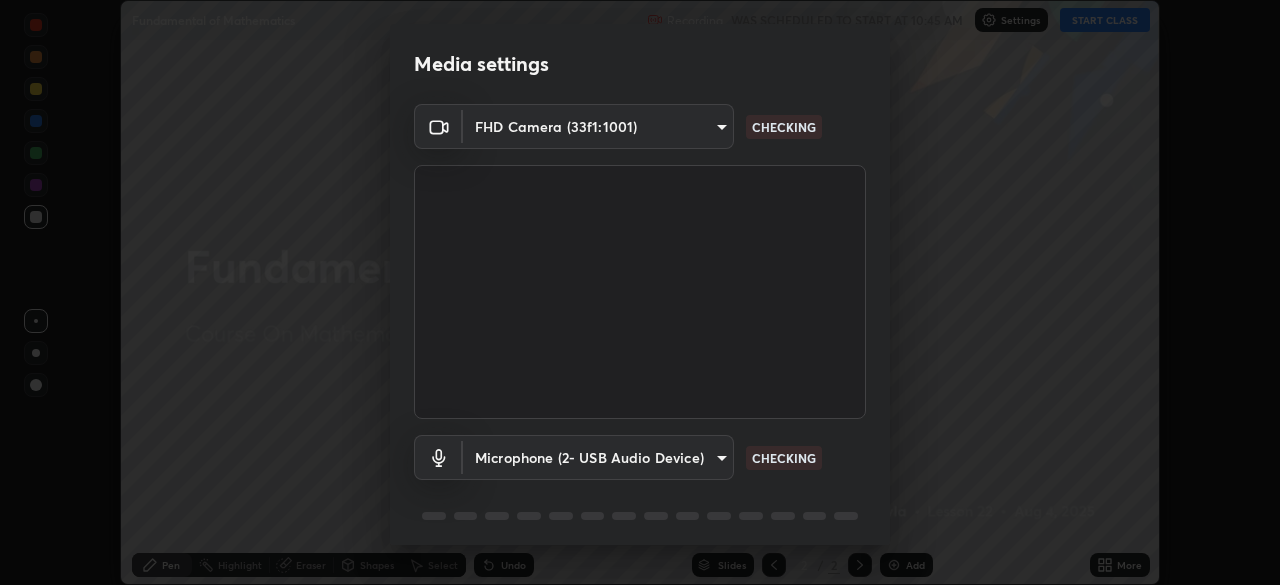 type on "[HASH]" 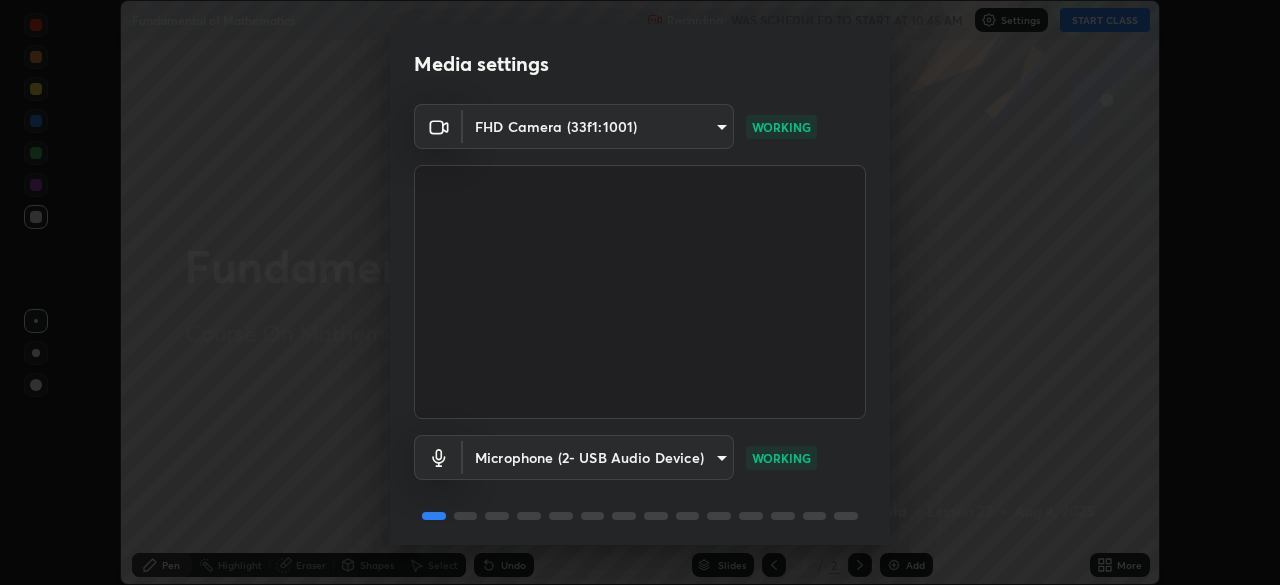 scroll, scrollTop: 71, scrollLeft: 0, axis: vertical 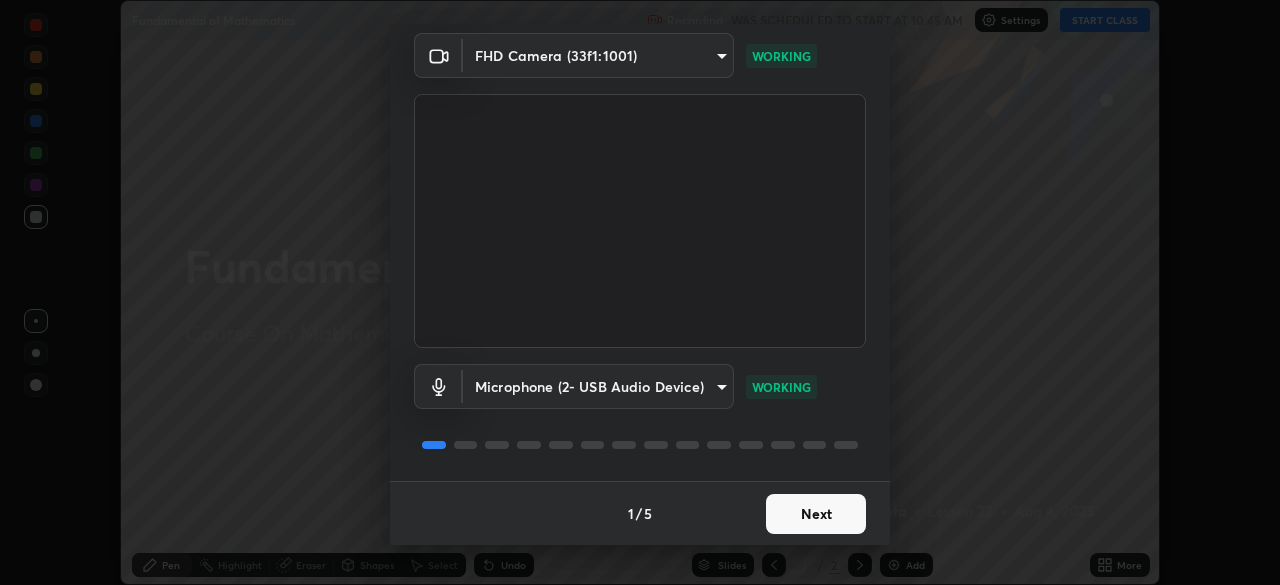 click on "Next" at bounding box center (816, 514) 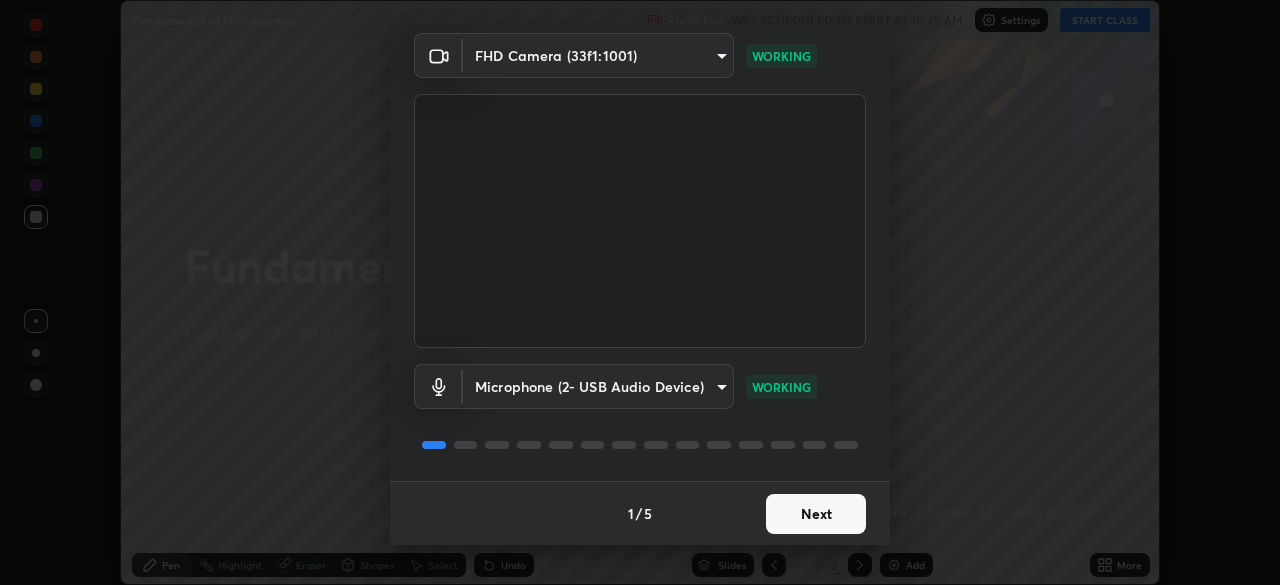 scroll, scrollTop: 0, scrollLeft: 0, axis: both 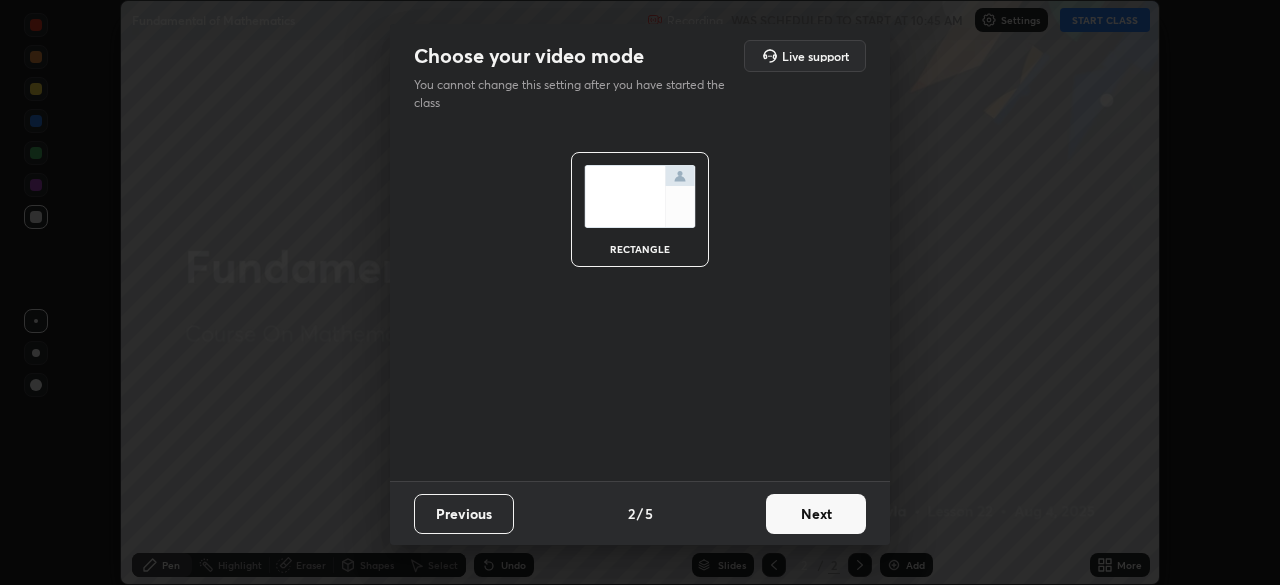 click on "Next" at bounding box center (816, 514) 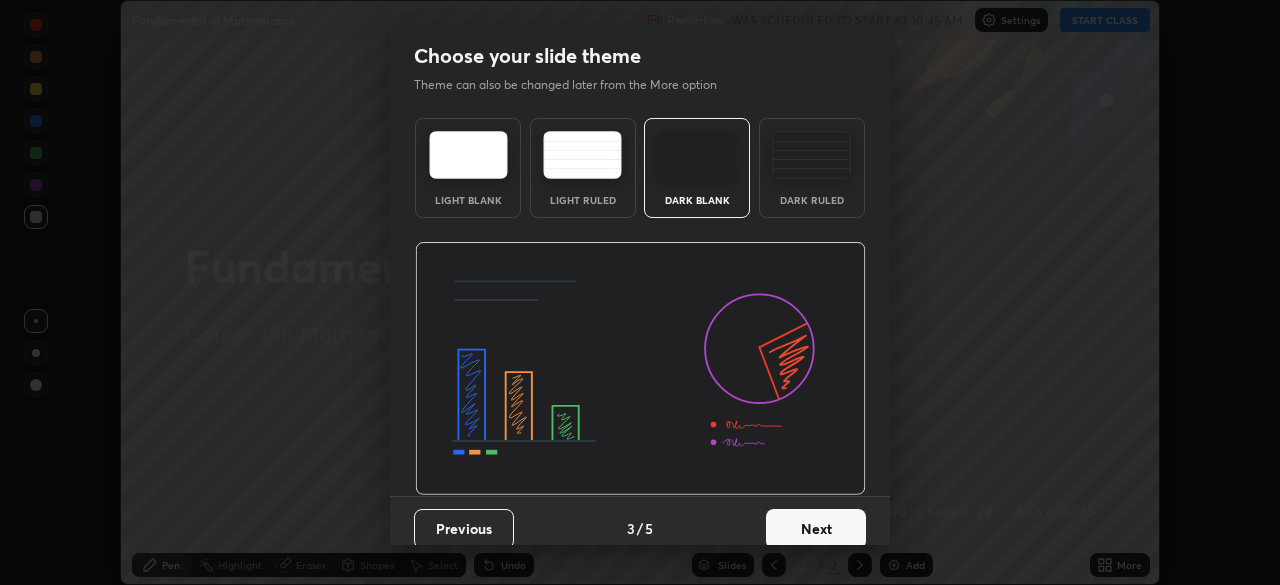 click on "Next" at bounding box center (816, 529) 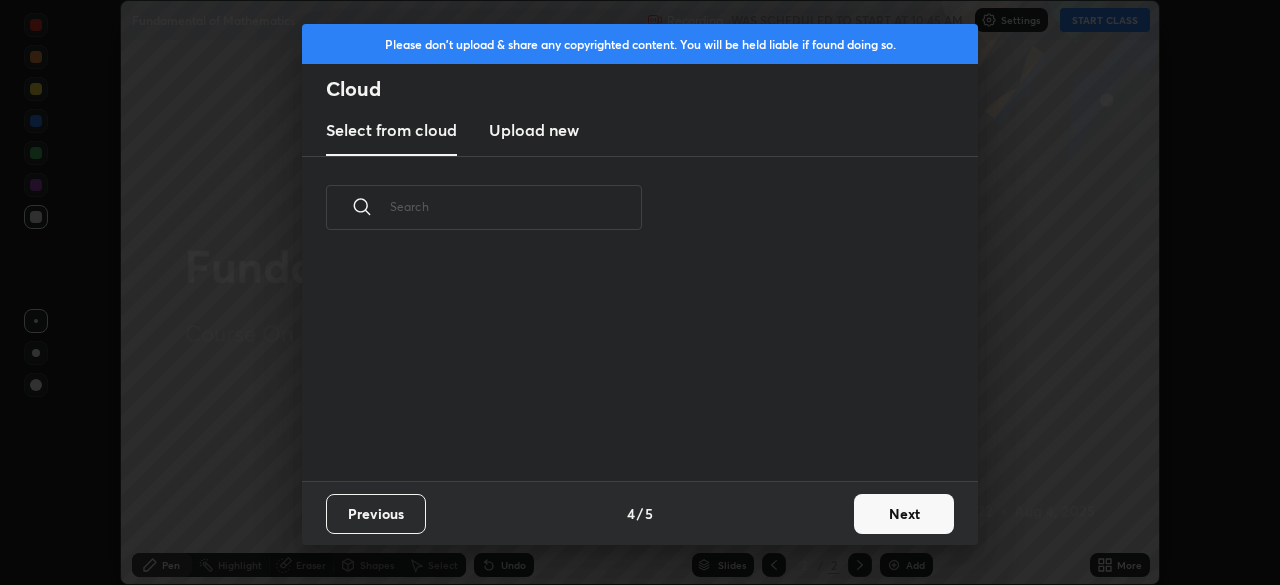 scroll, scrollTop: 7, scrollLeft: 11, axis: both 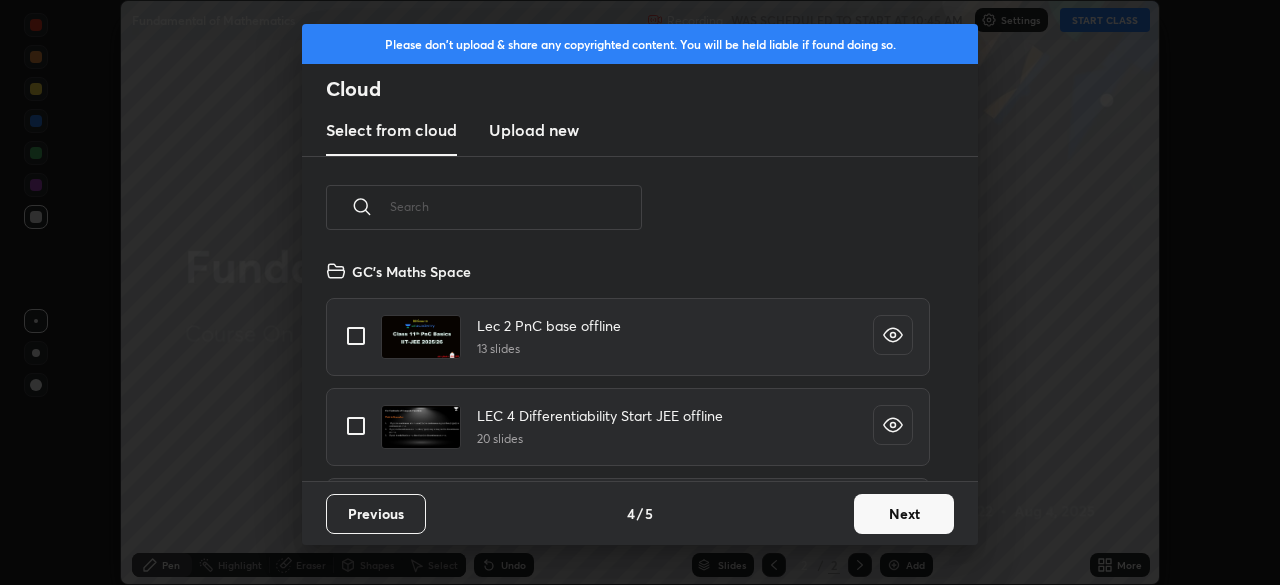 click on "Next" at bounding box center [904, 514] 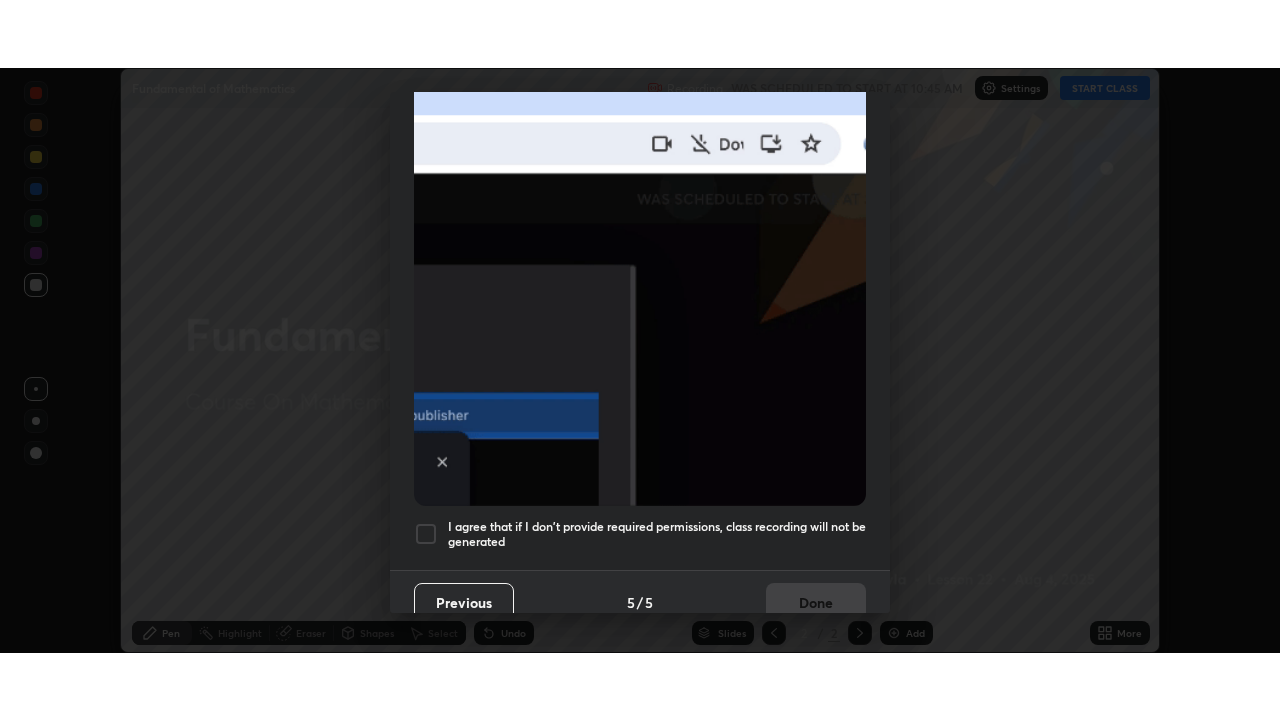 scroll, scrollTop: 479, scrollLeft: 0, axis: vertical 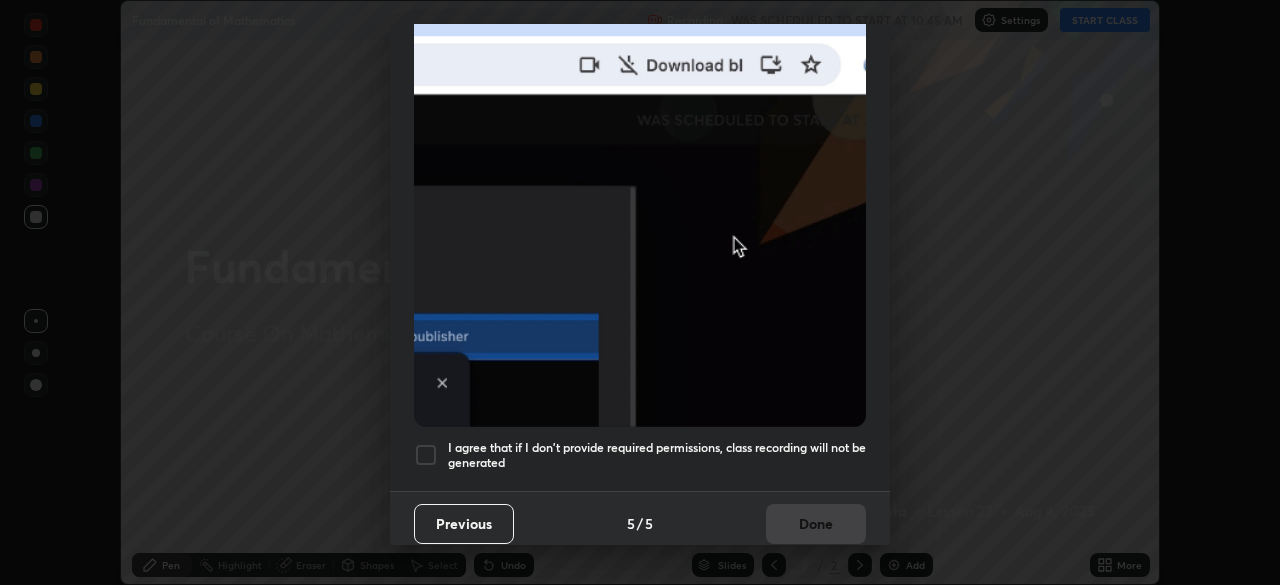 click at bounding box center [426, 455] 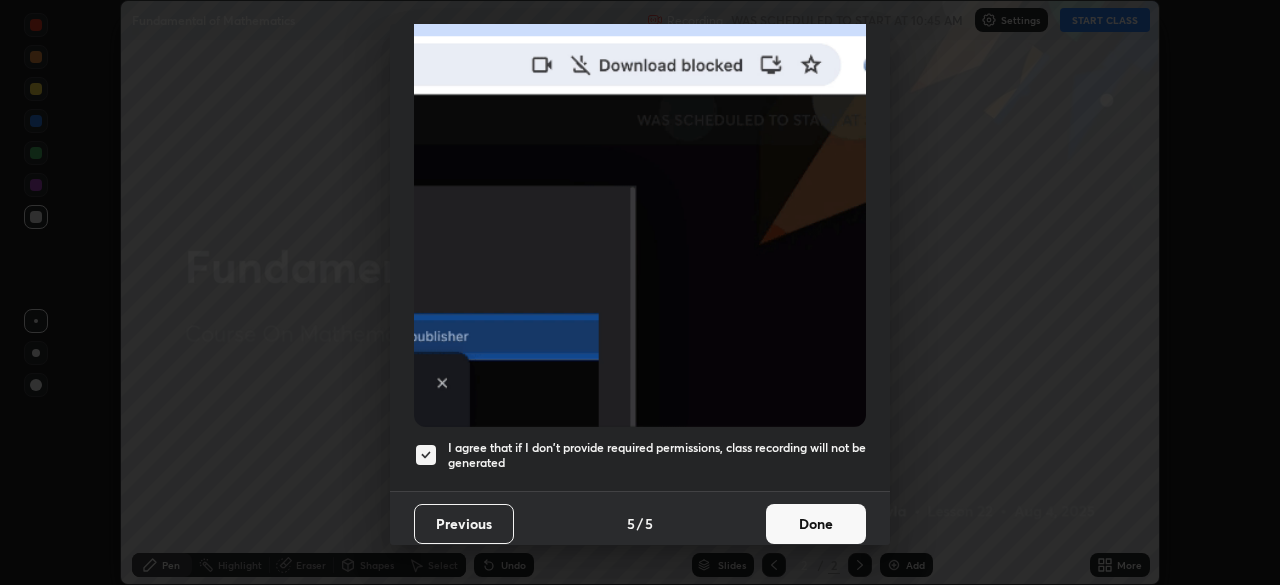 click on "Done" at bounding box center [816, 524] 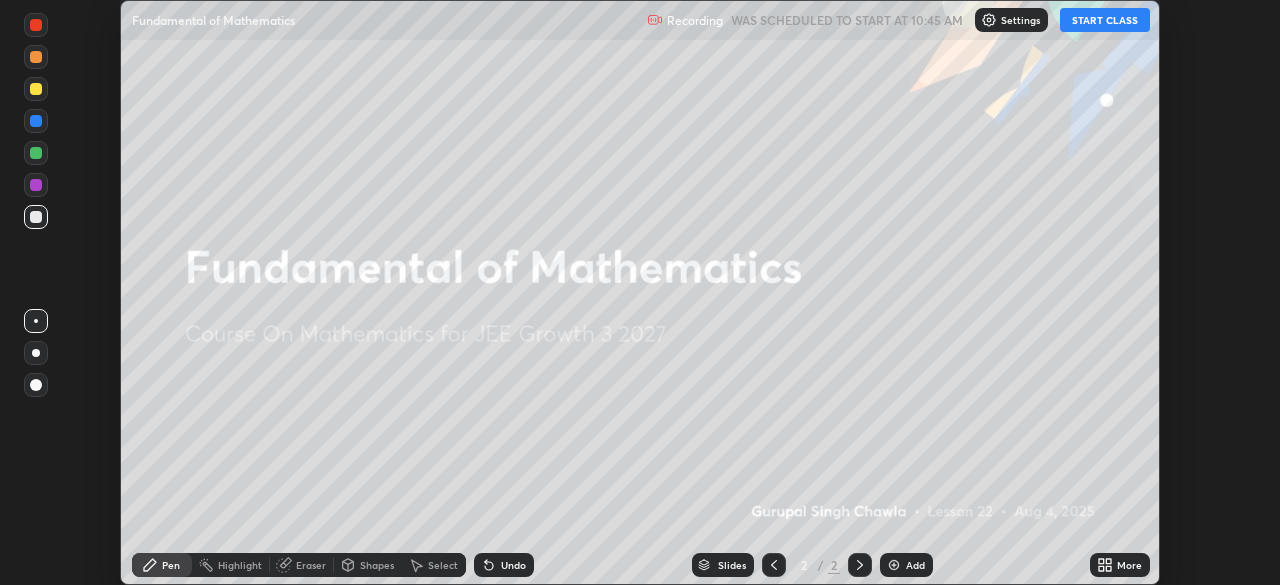 click on "START CLASS" at bounding box center [1105, 20] 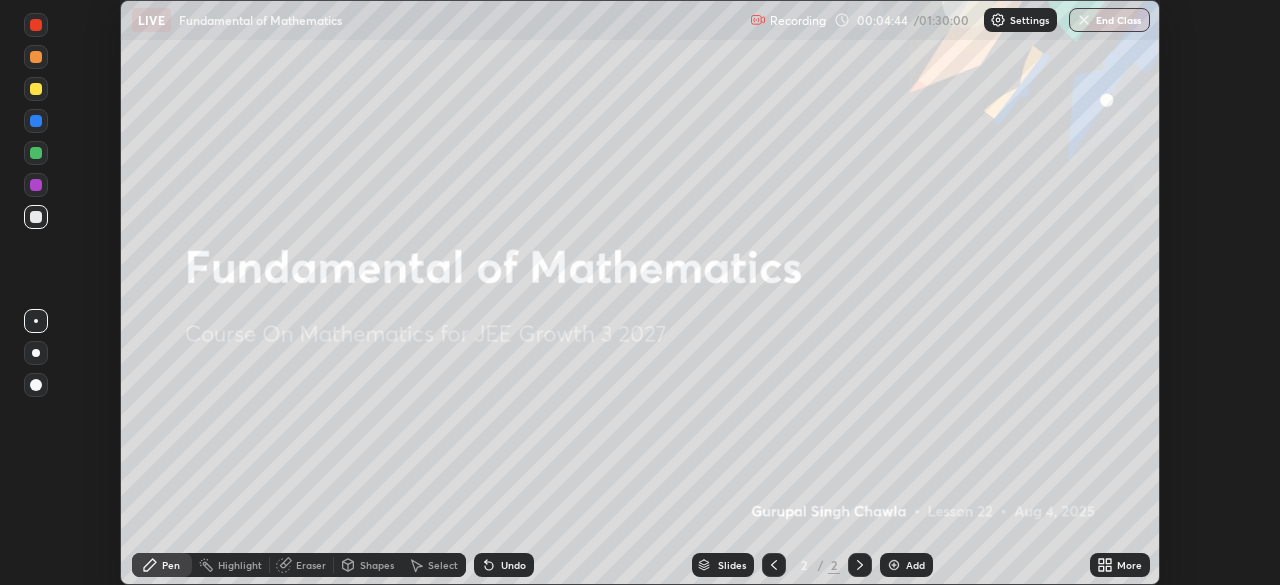 click 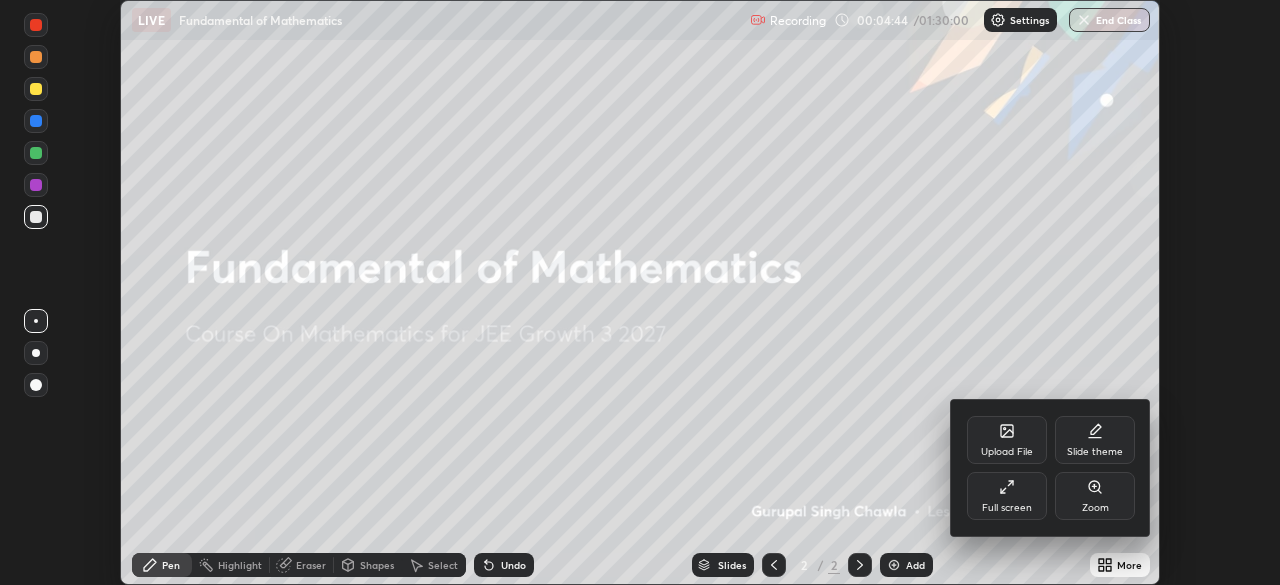 click on "Full screen" at bounding box center (1007, 496) 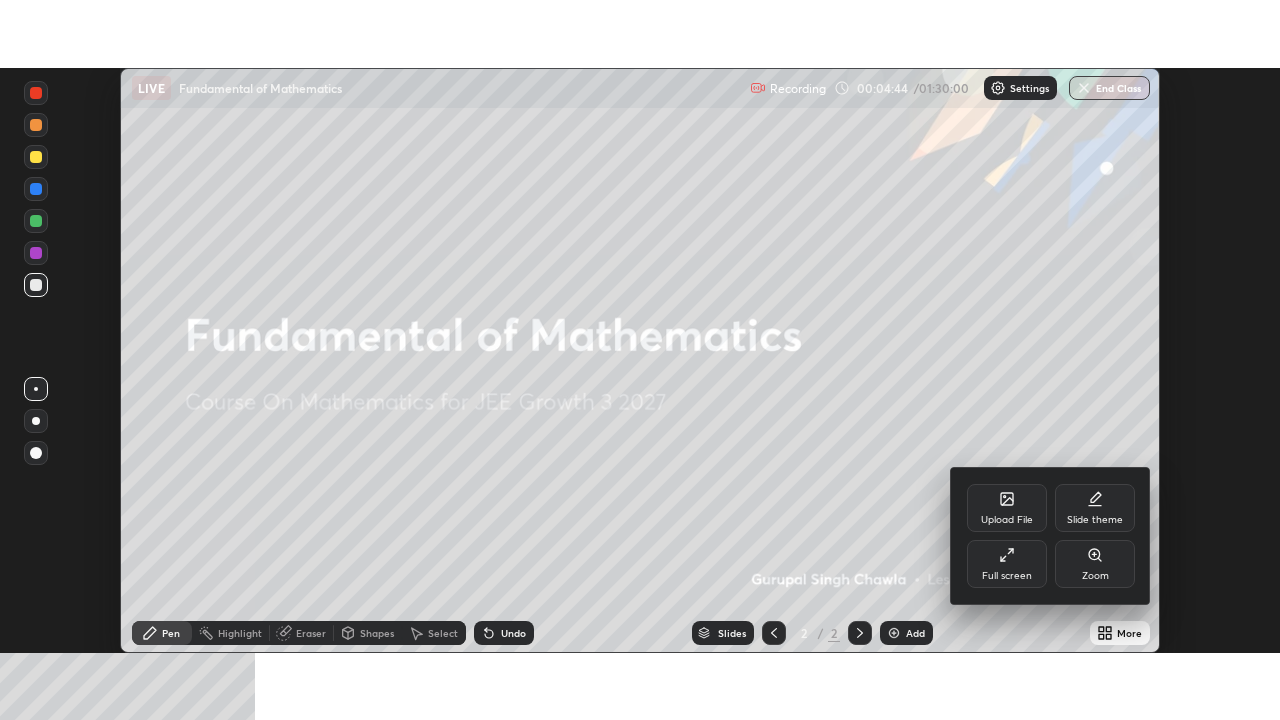 scroll, scrollTop: 99280, scrollLeft: 98720, axis: both 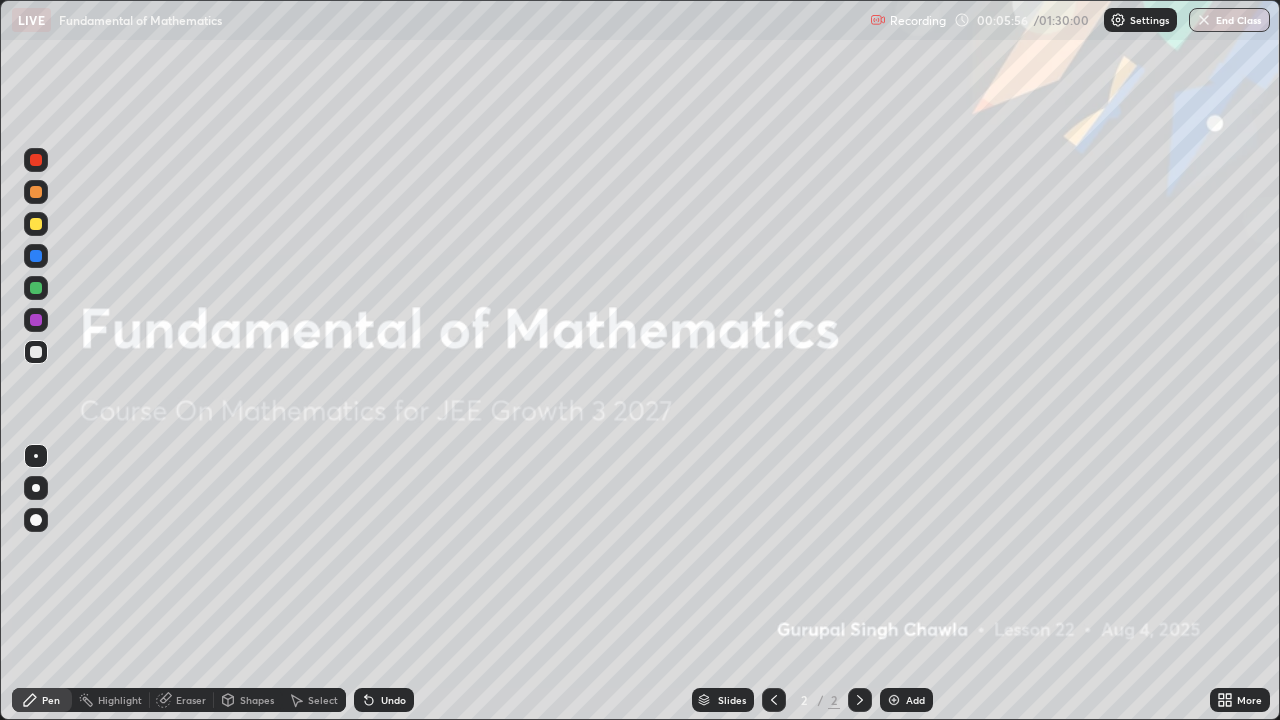 click at bounding box center [894, 700] 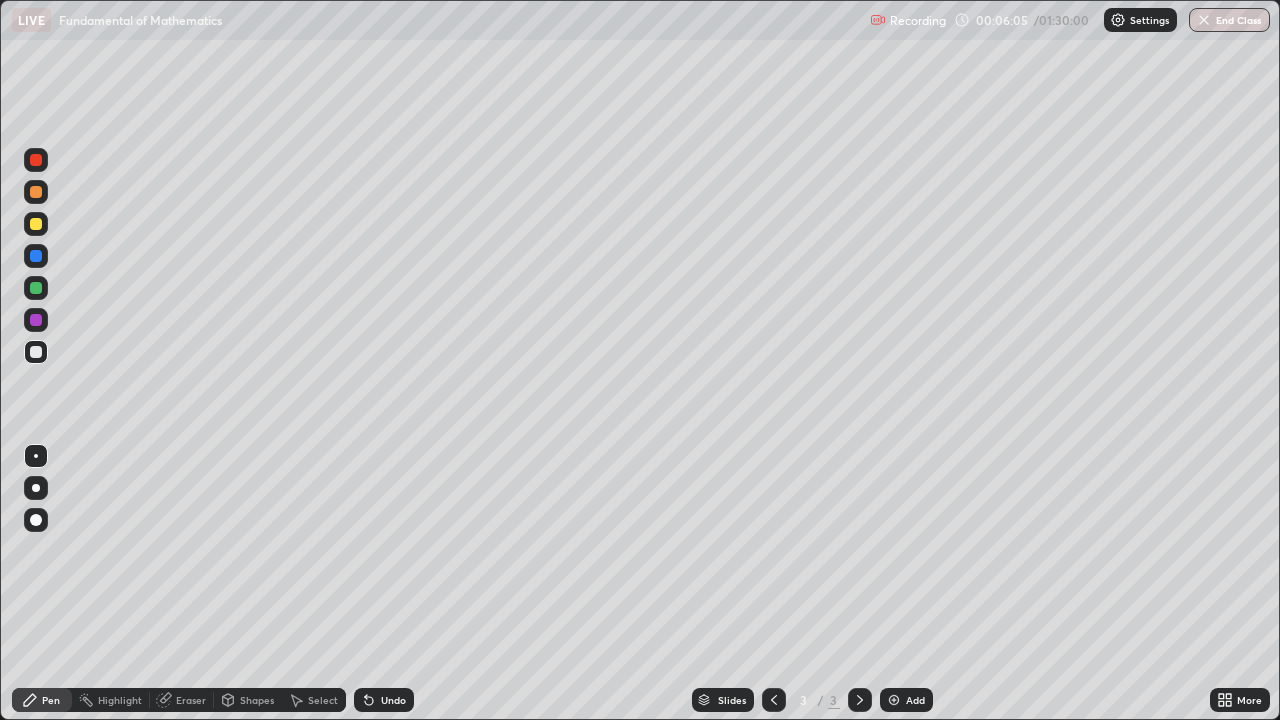 click at bounding box center [36, 288] 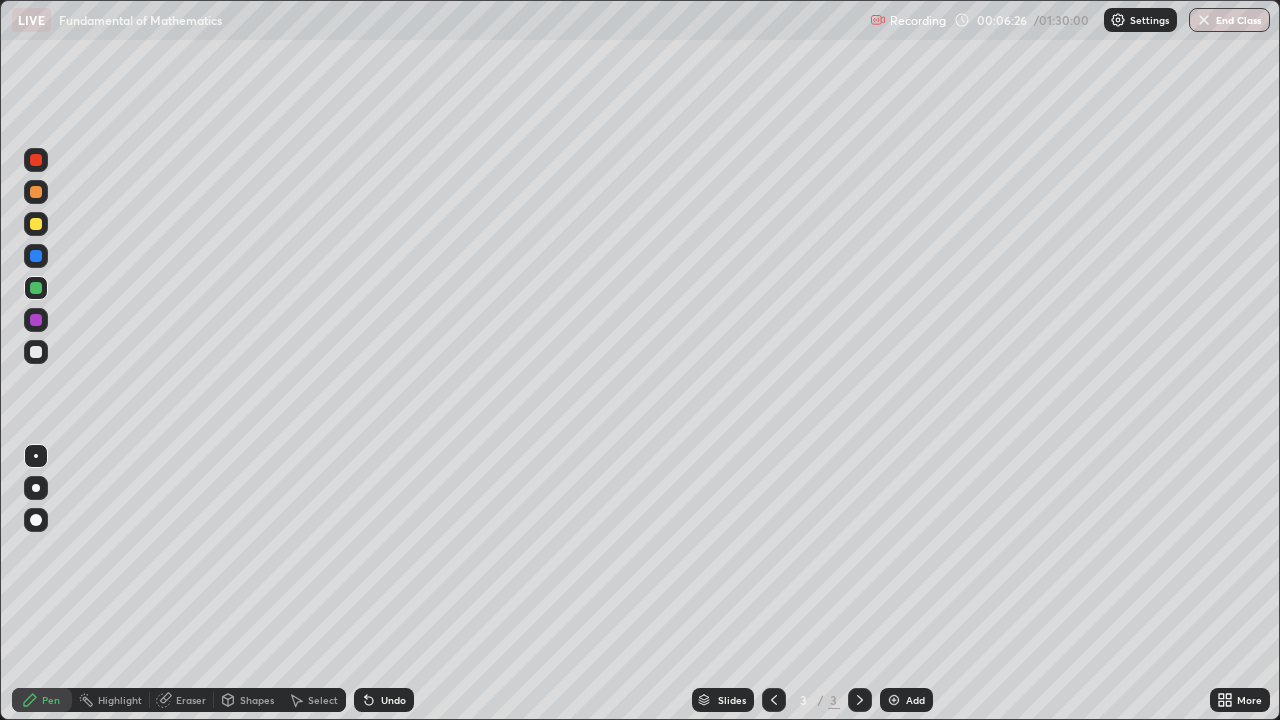 click at bounding box center (36, 224) 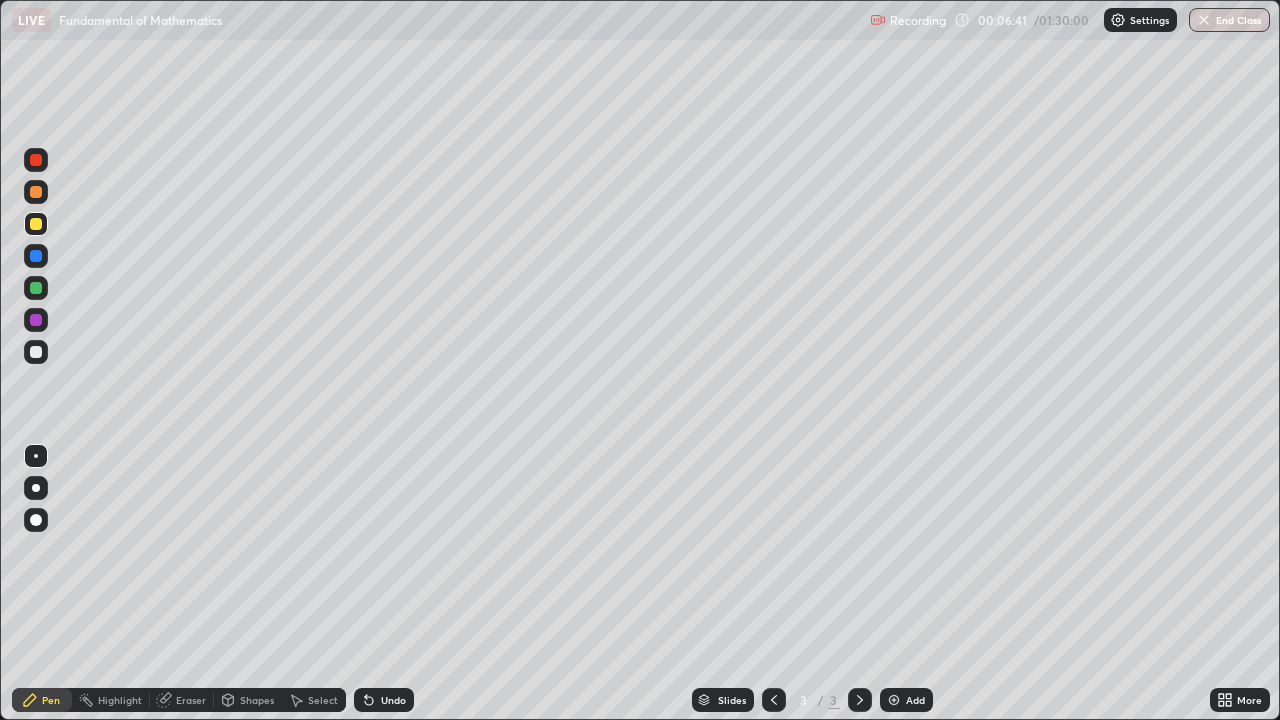 click at bounding box center (36, 288) 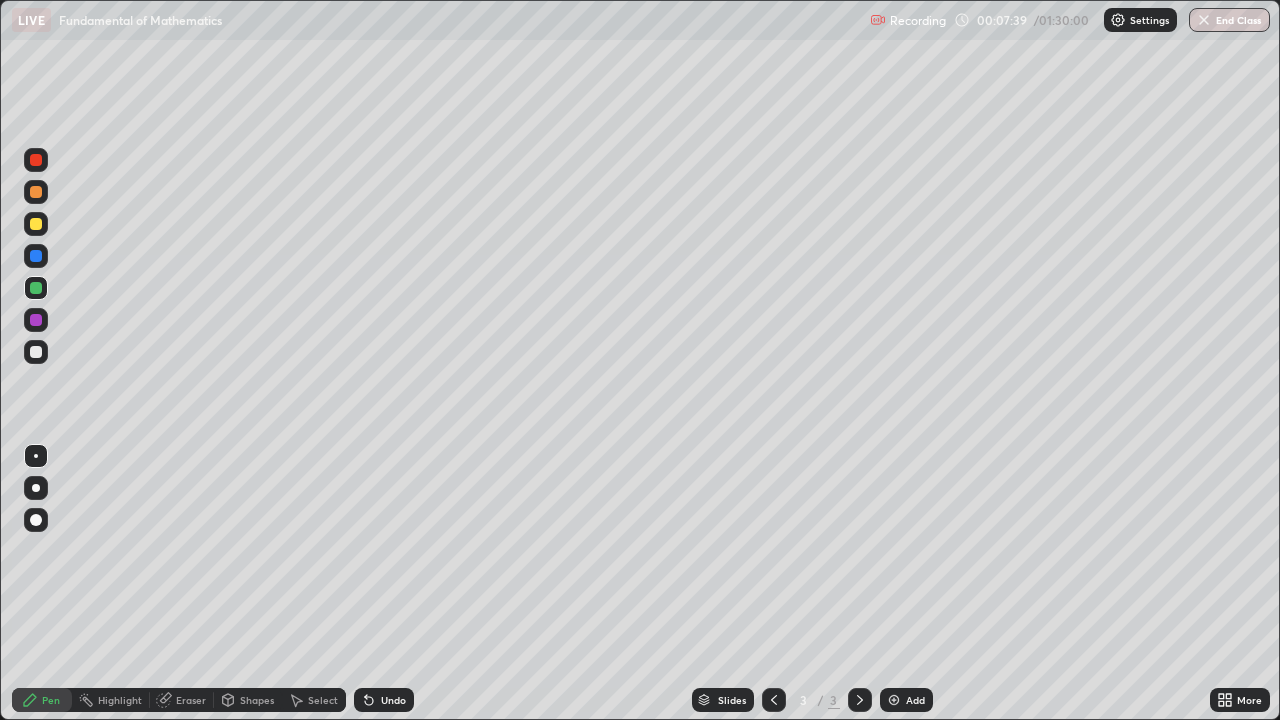 click at bounding box center [36, 352] 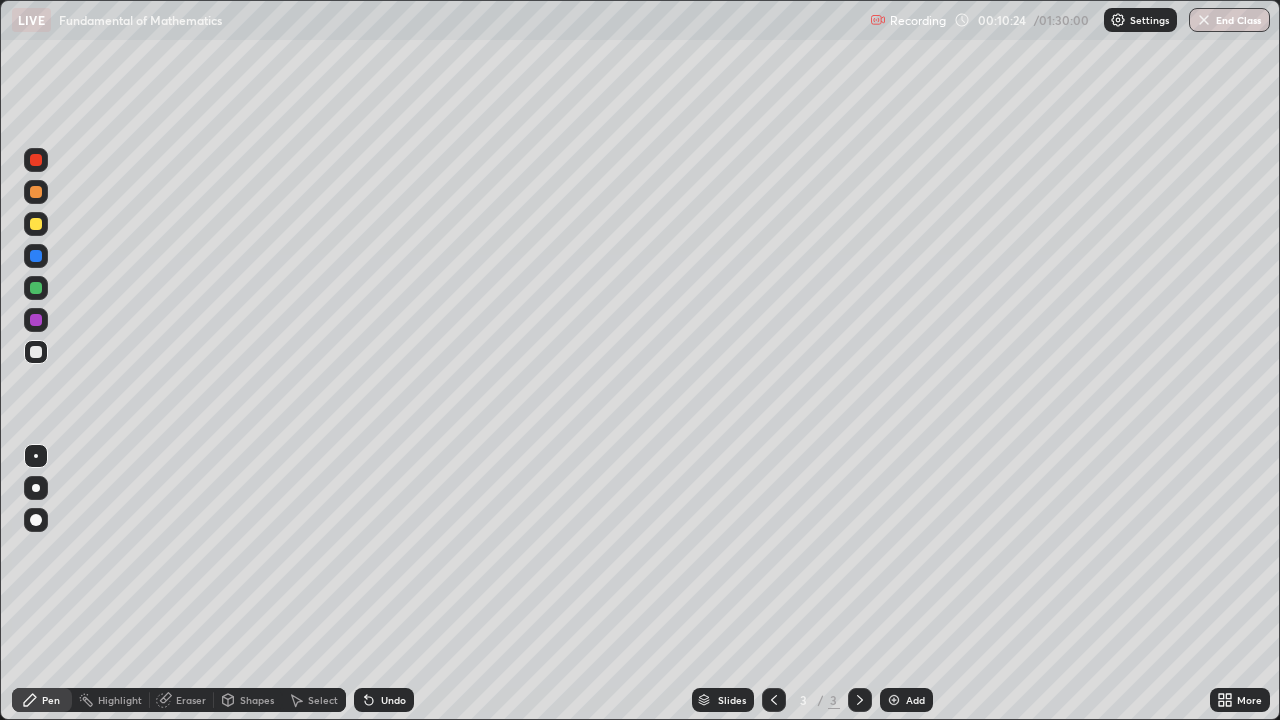 click at bounding box center (36, 352) 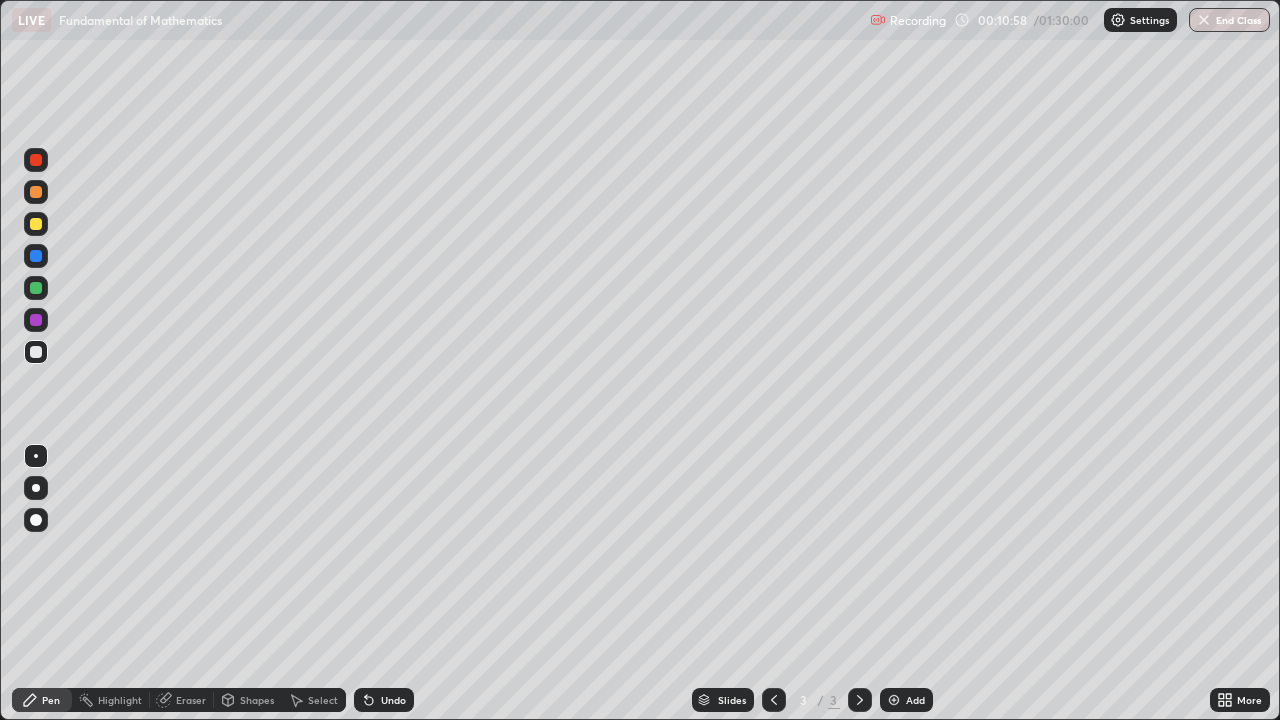 click at bounding box center (36, 320) 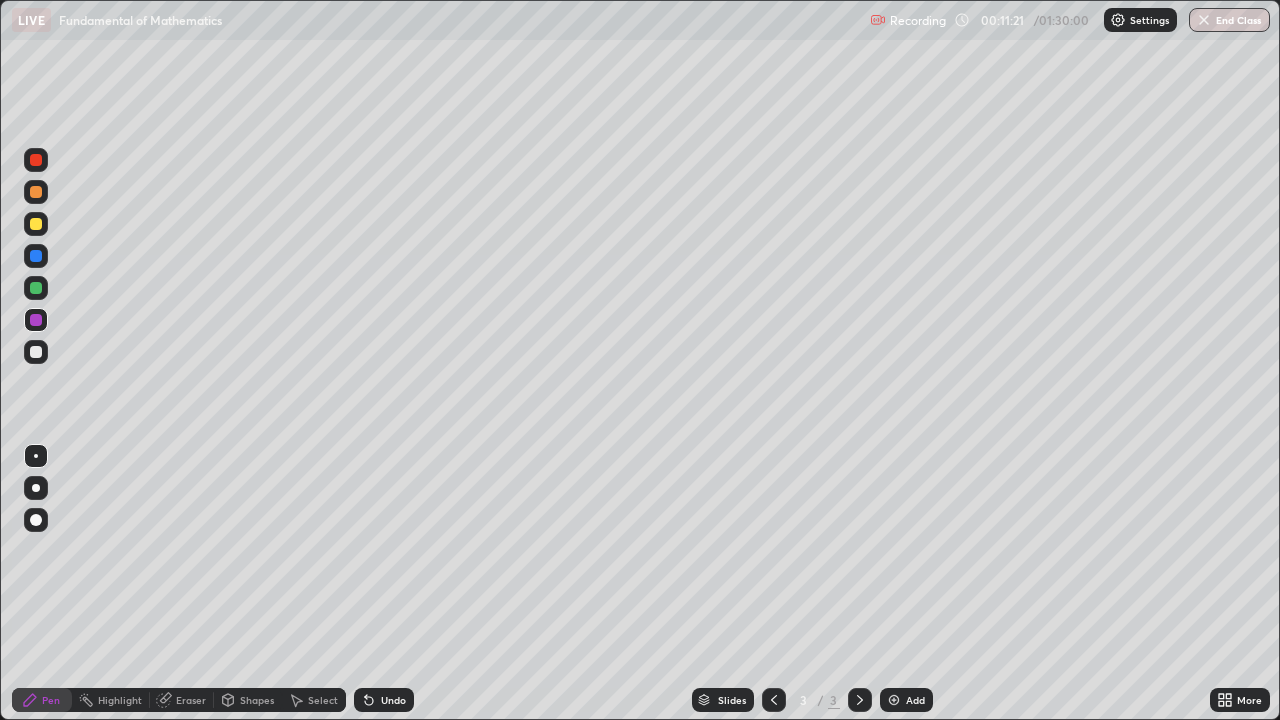 click on "Undo" at bounding box center [384, 700] 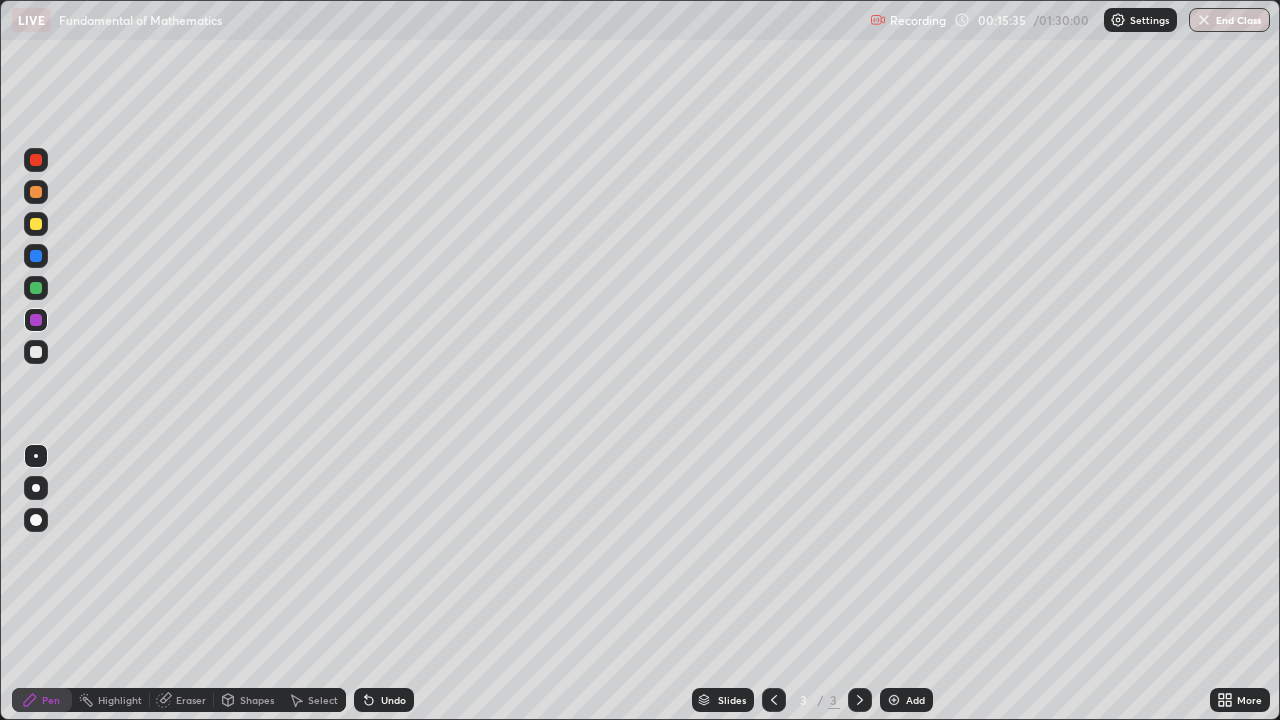 click at bounding box center (36, 160) 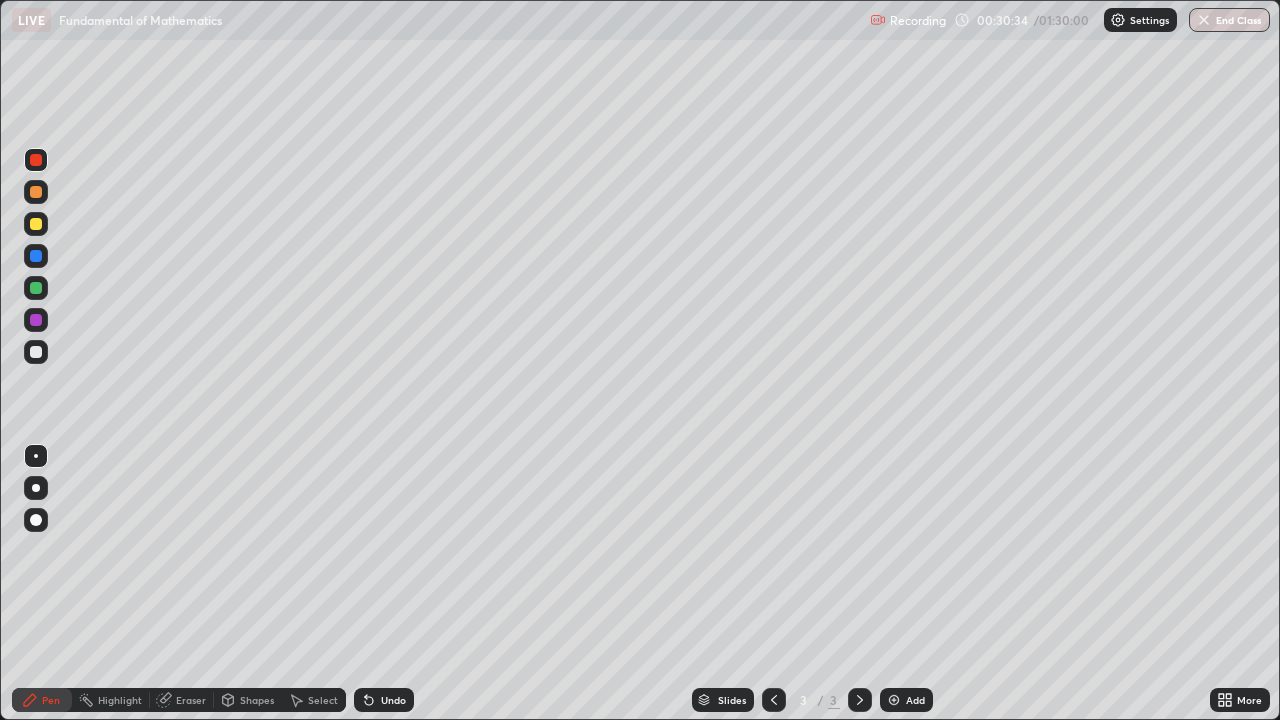click at bounding box center [36, 352] 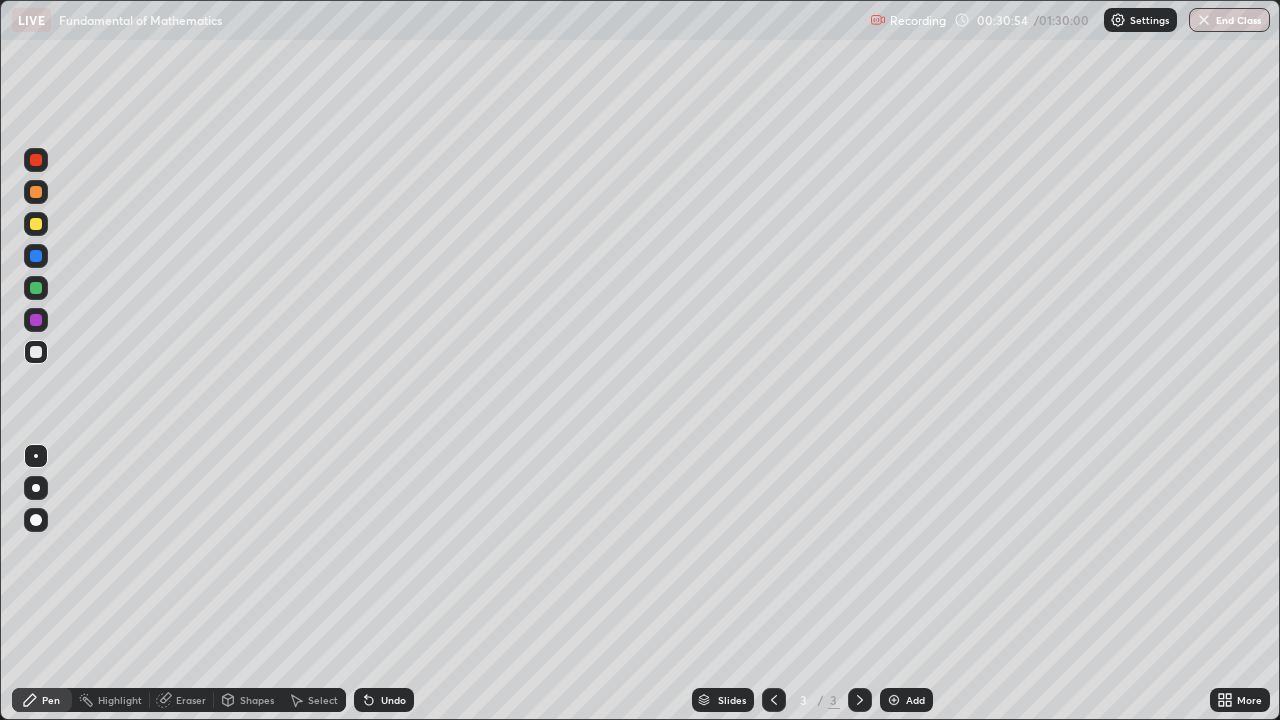 click at bounding box center [894, 700] 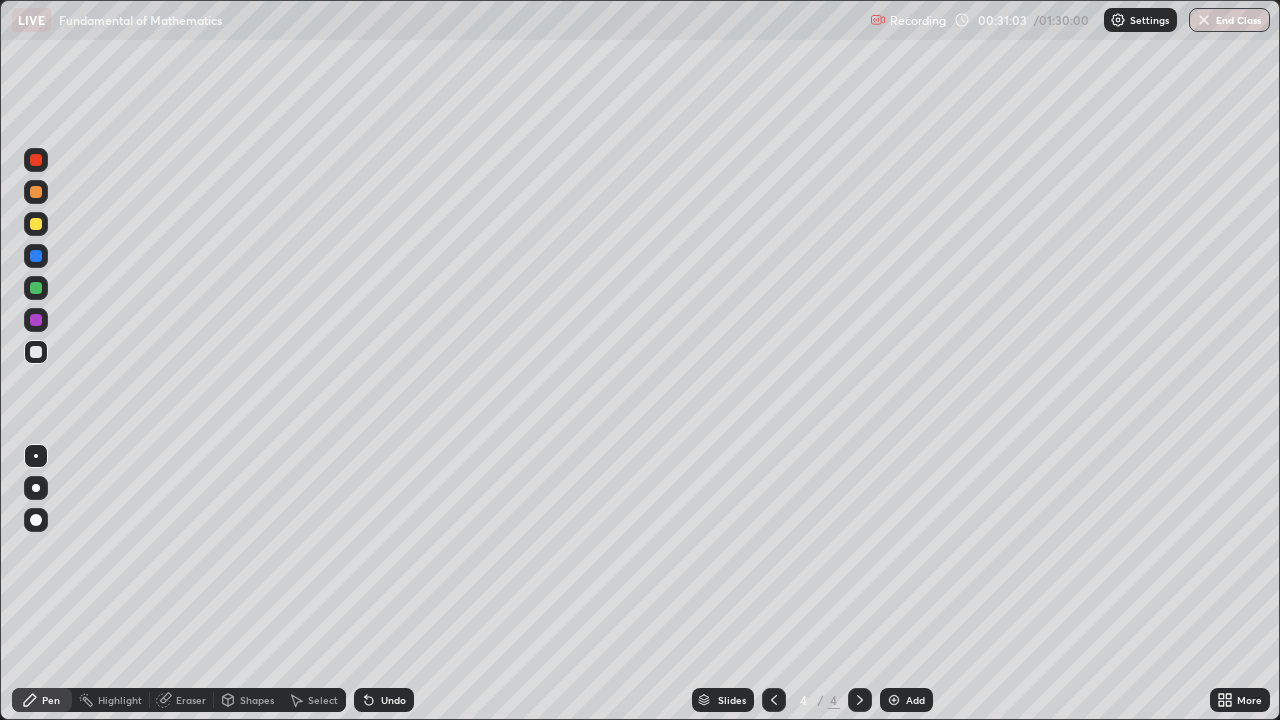 click at bounding box center [36, 488] 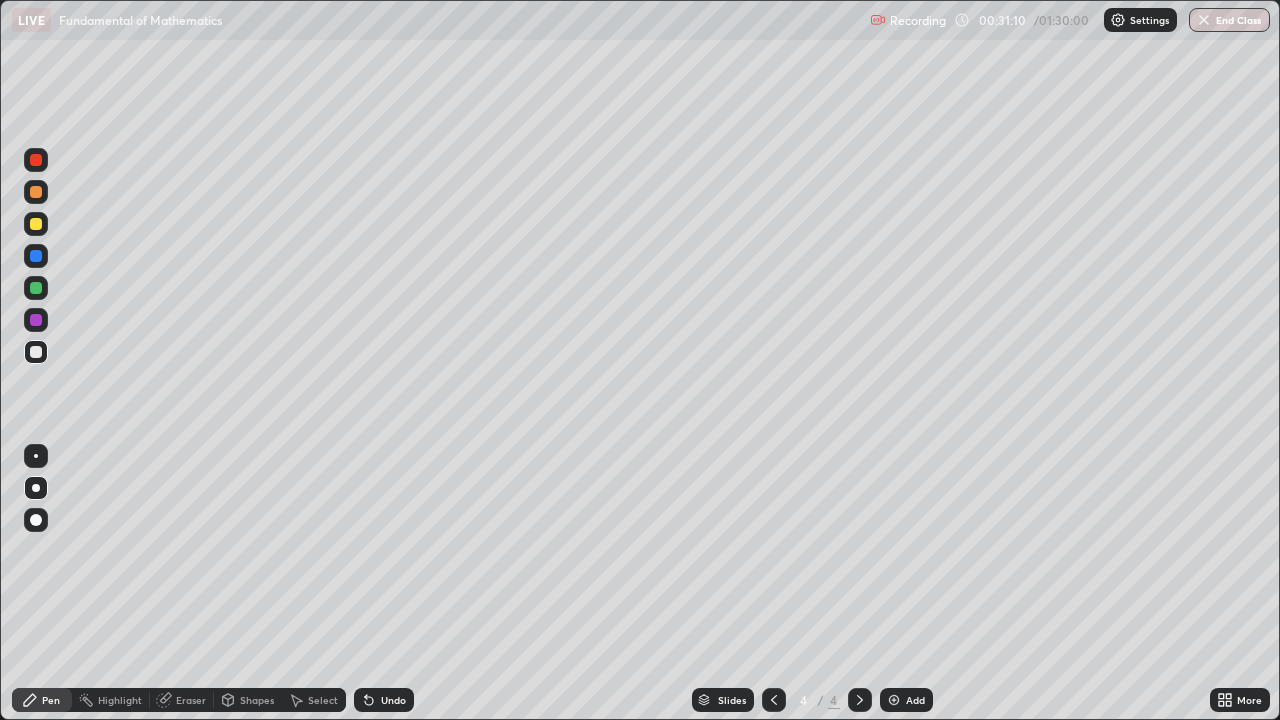 click at bounding box center [36, 192] 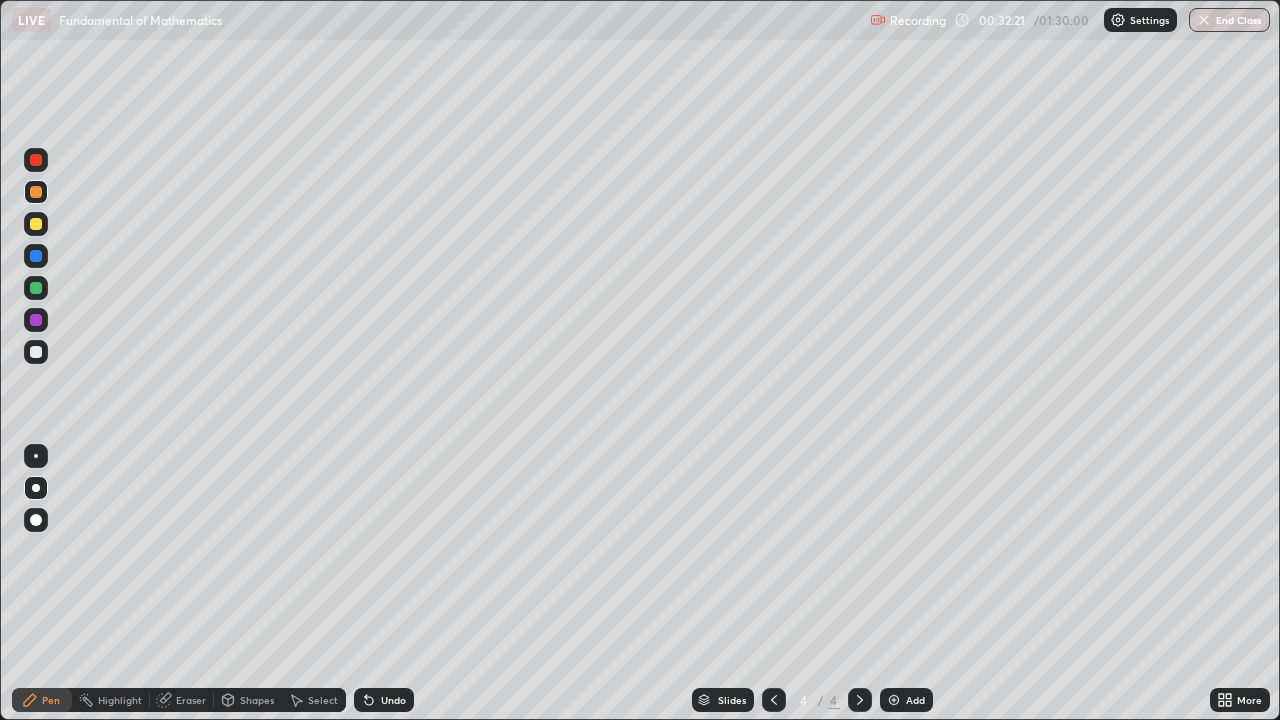click on "Undo" at bounding box center [393, 700] 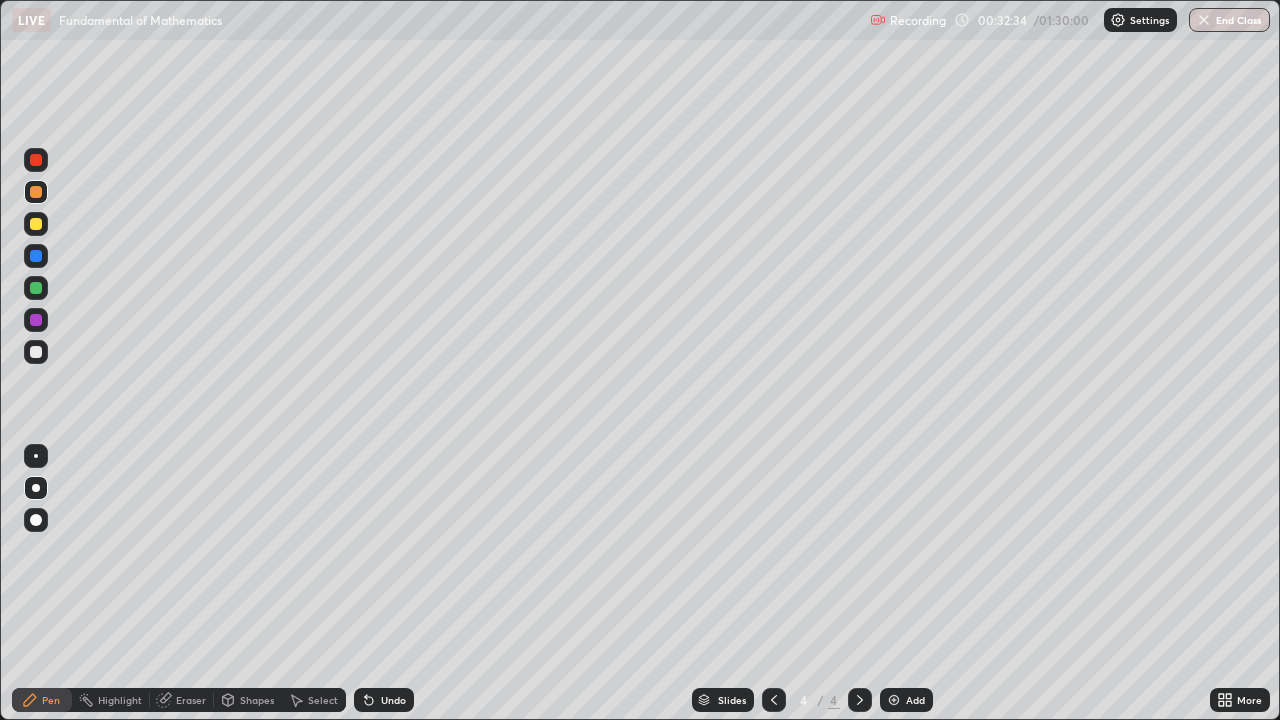 click at bounding box center (36, 352) 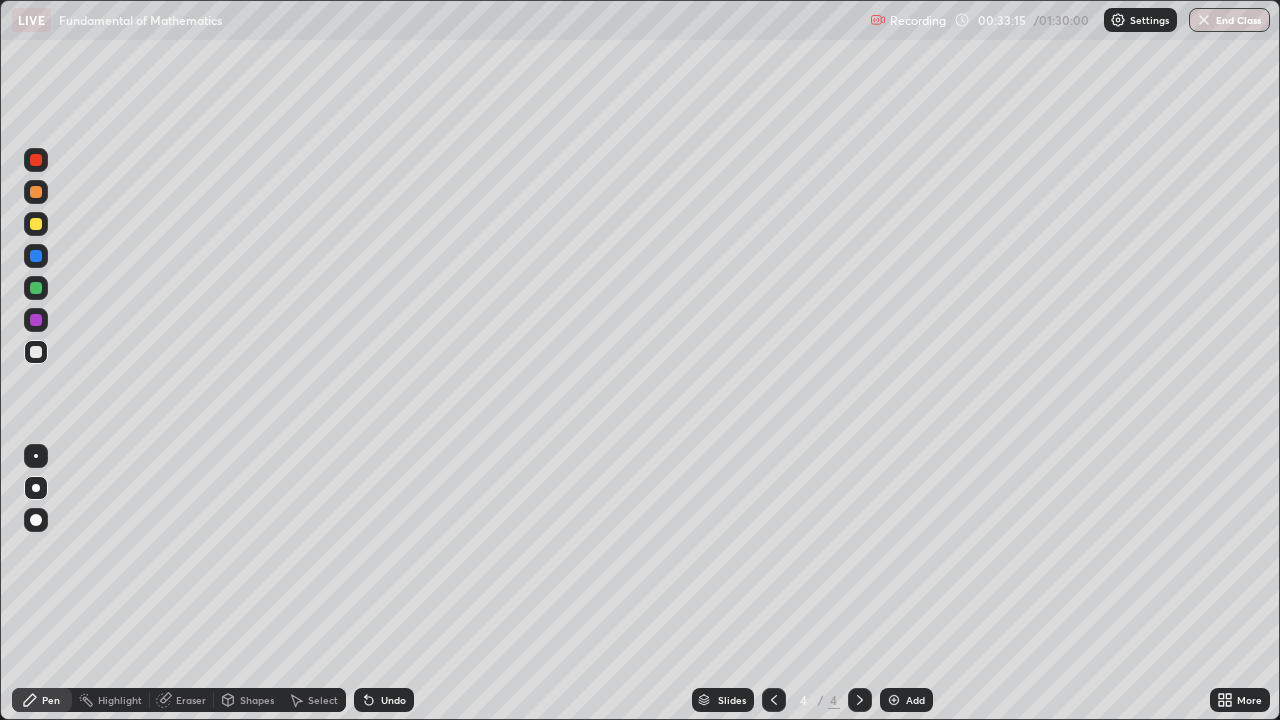 click on "Undo" at bounding box center [393, 700] 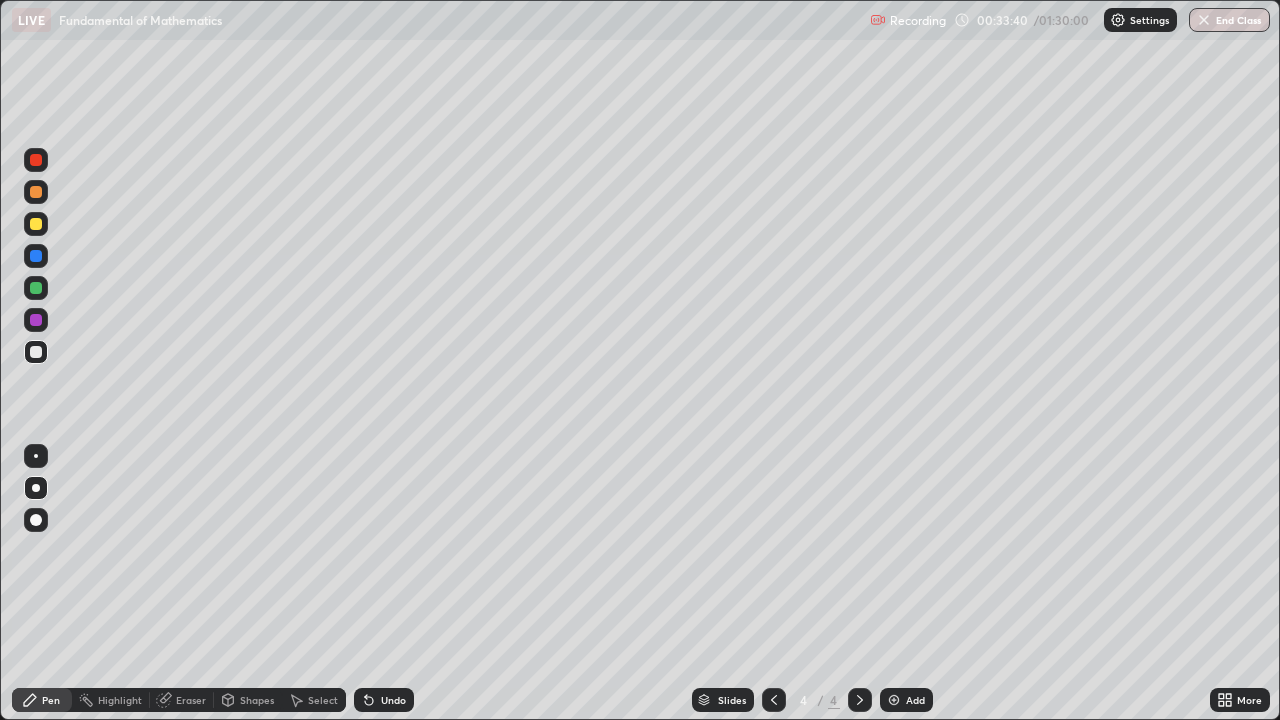 click on "Undo" at bounding box center (393, 700) 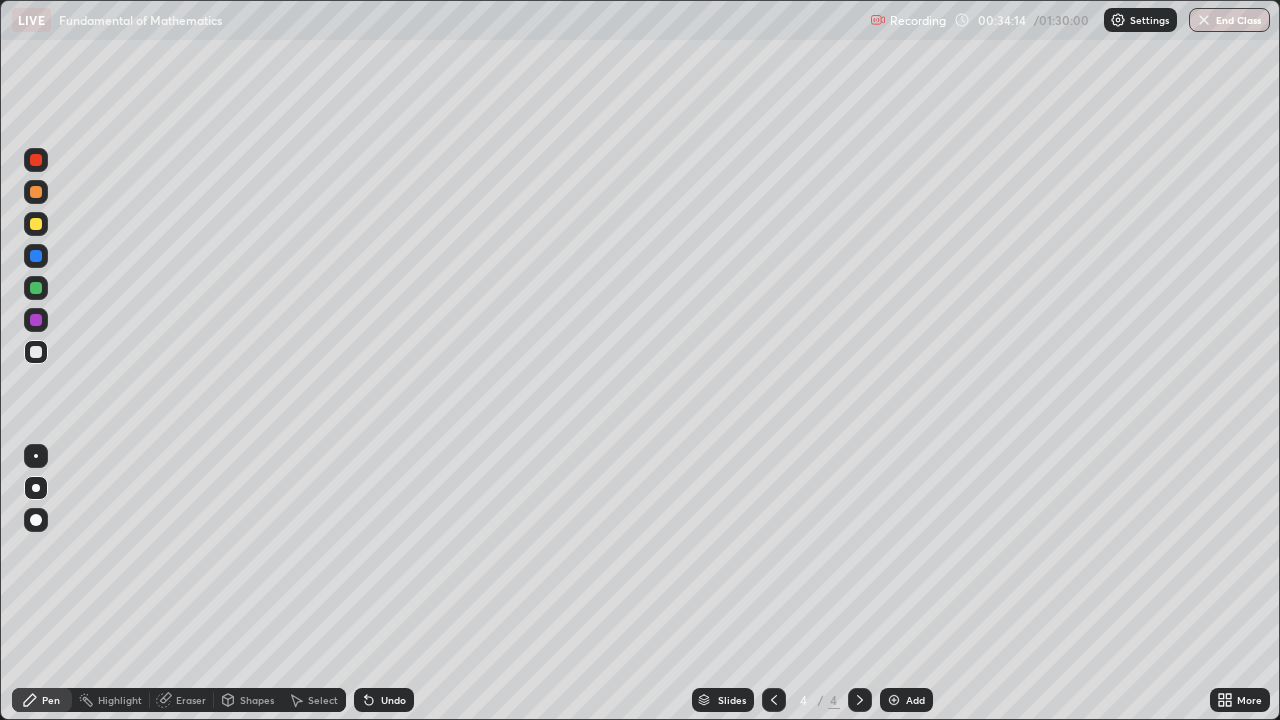 click at bounding box center [36, 288] 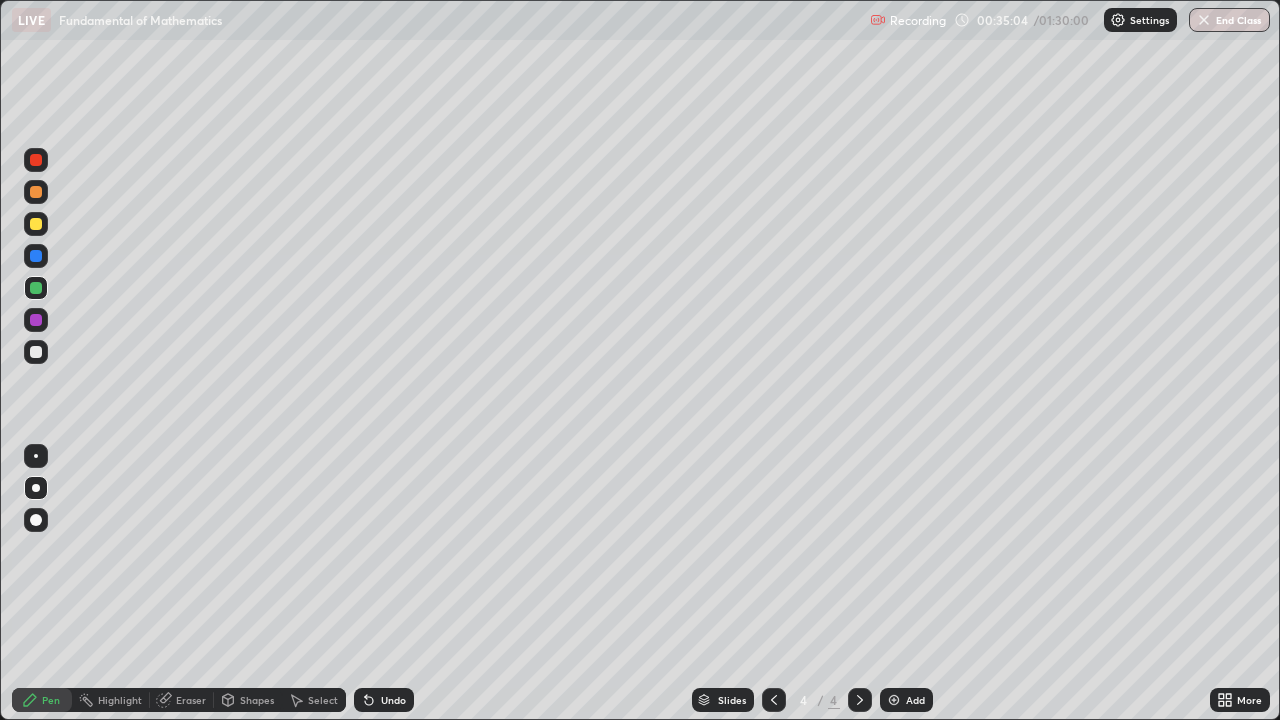 click on "Shapes" at bounding box center (257, 700) 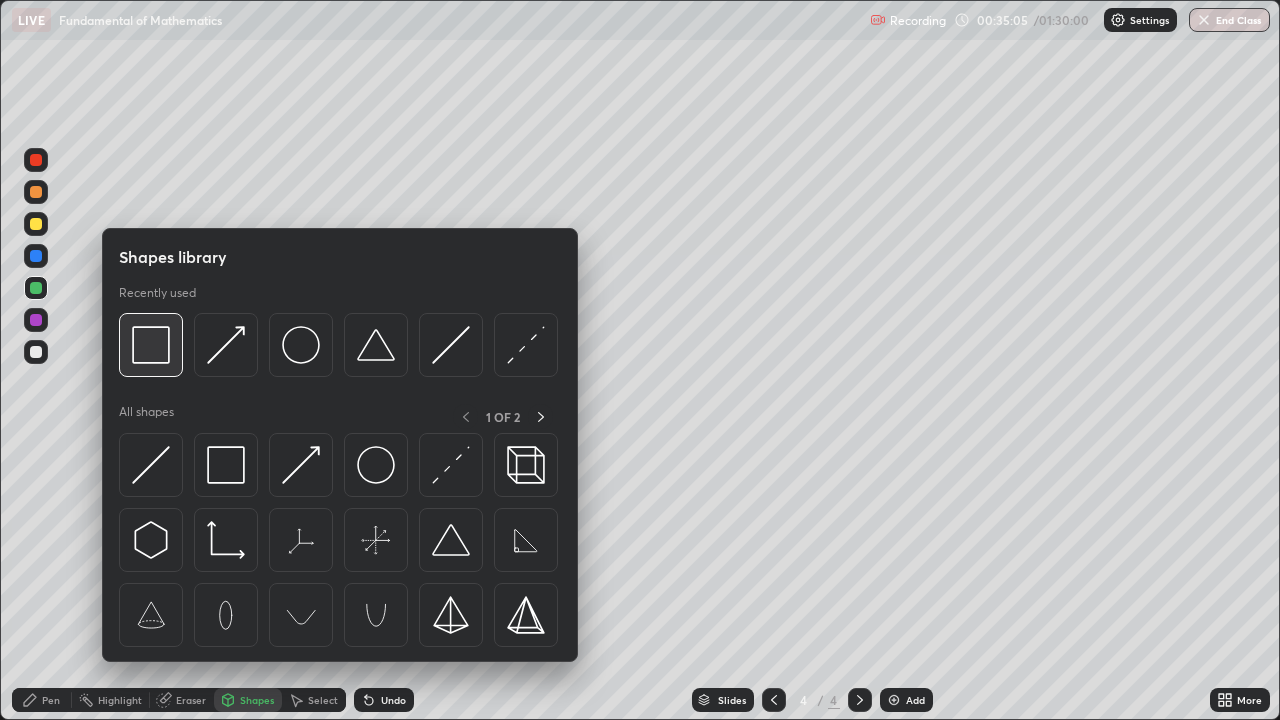 click at bounding box center (151, 345) 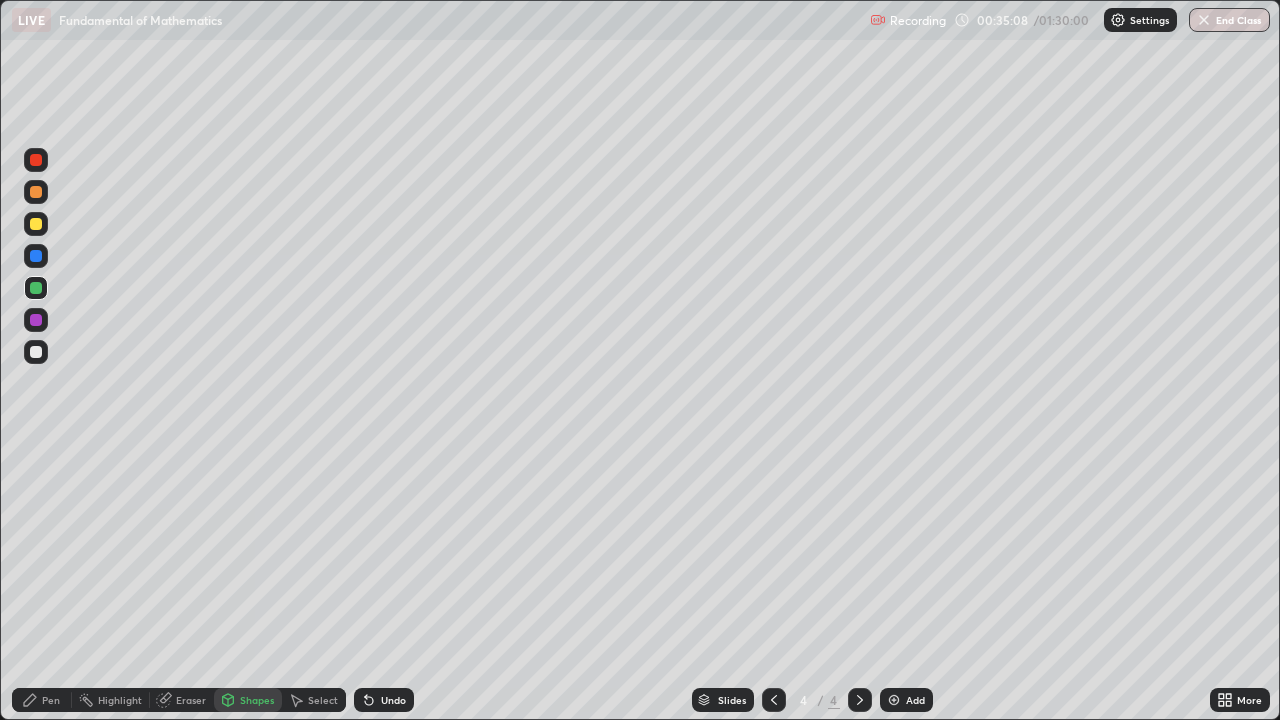 click on "Pen" at bounding box center (42, 700) 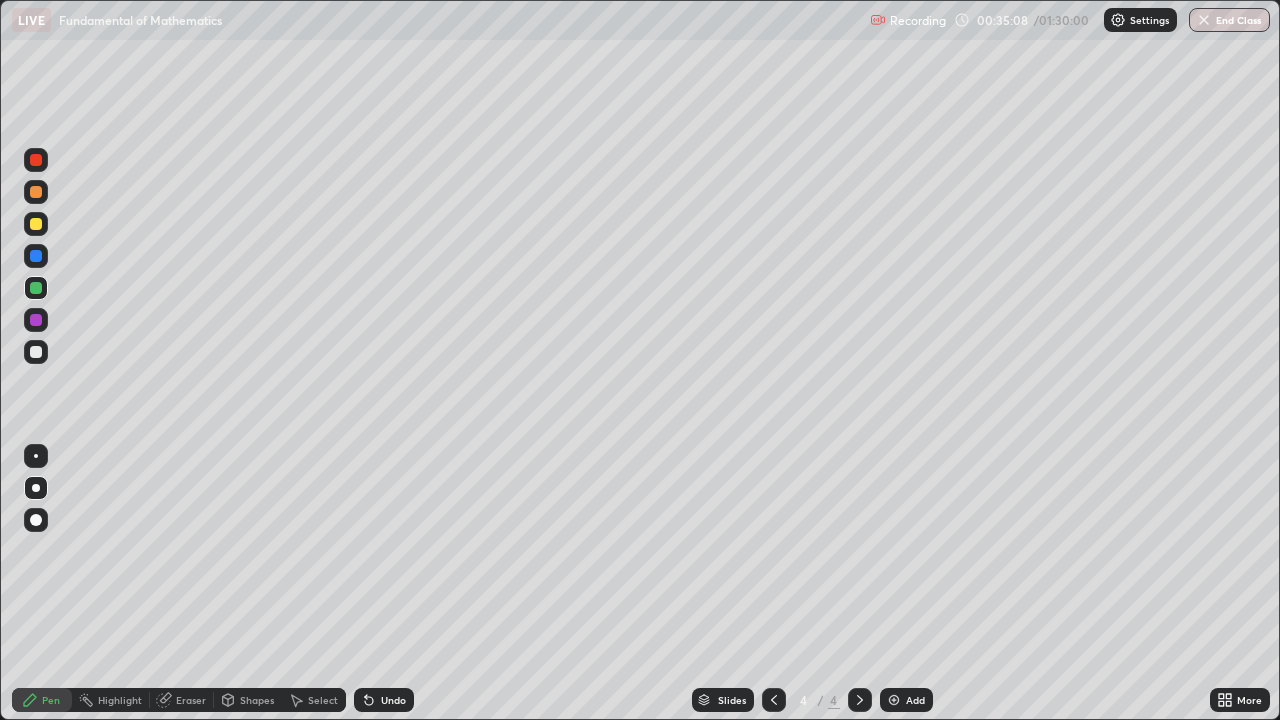 click at bounding box center [36, 352] 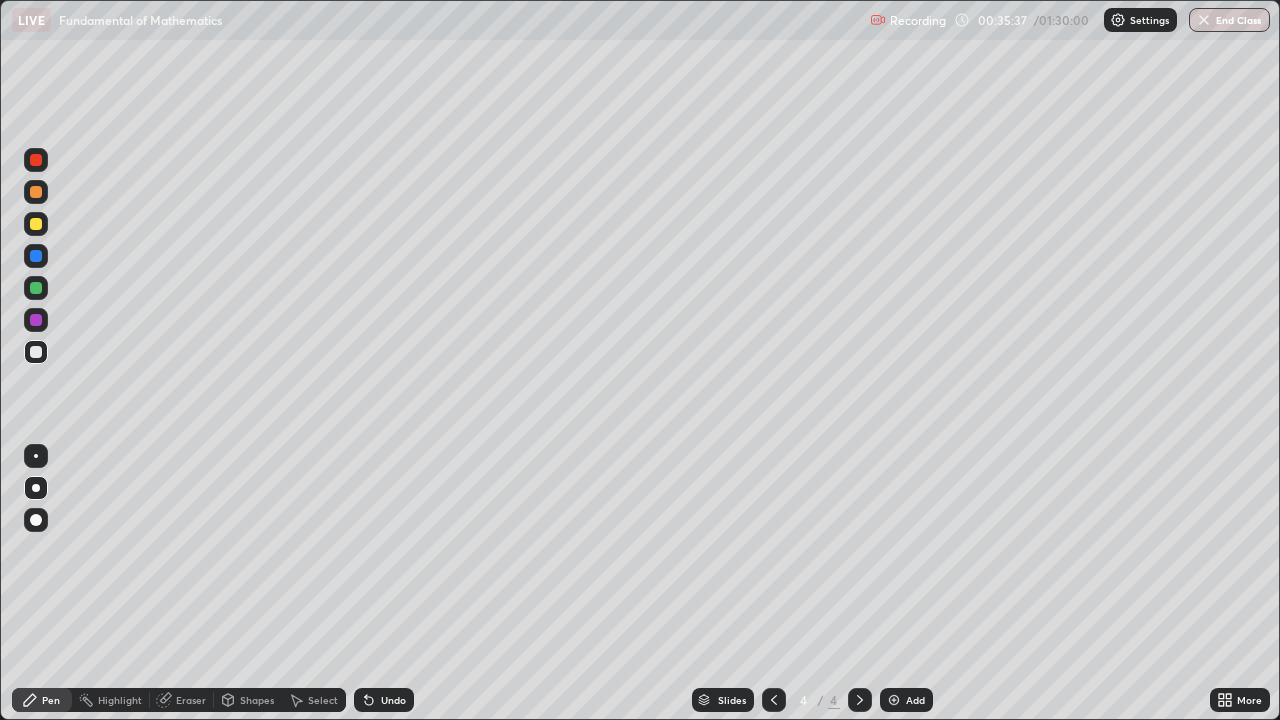click at bounding box center [36, 160] 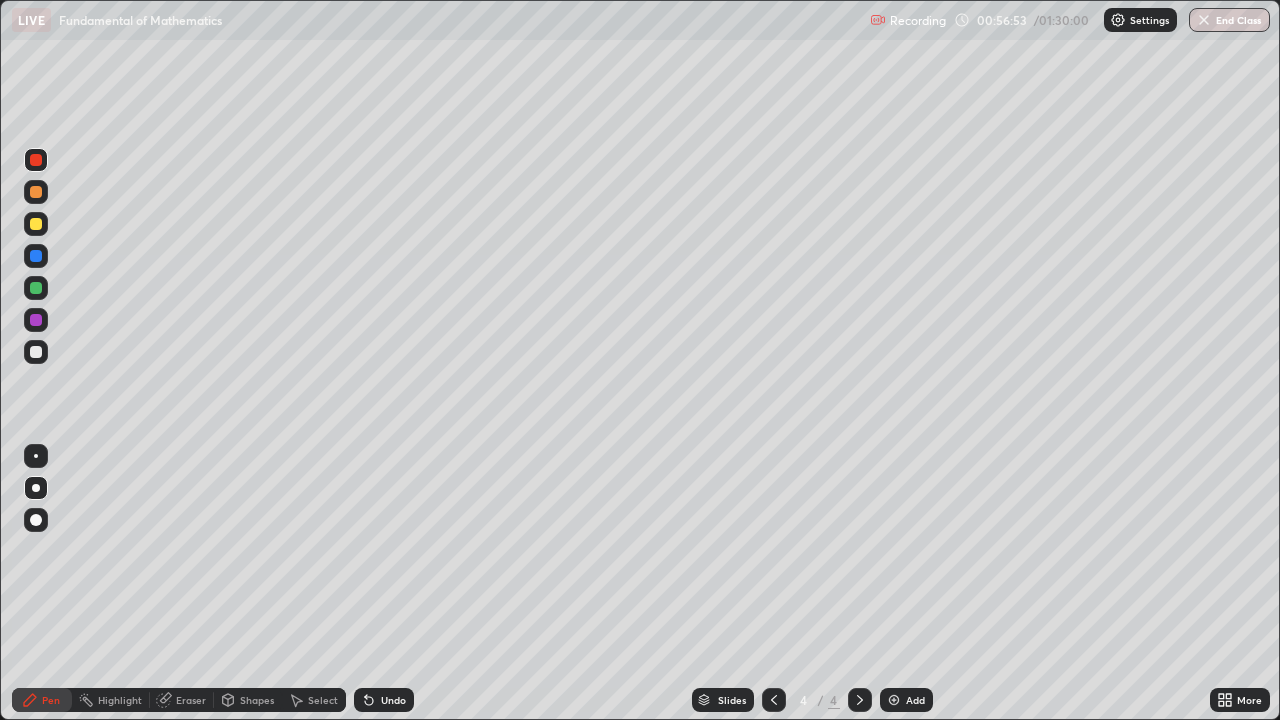 click on "Add" at bounding box center (906, 700) 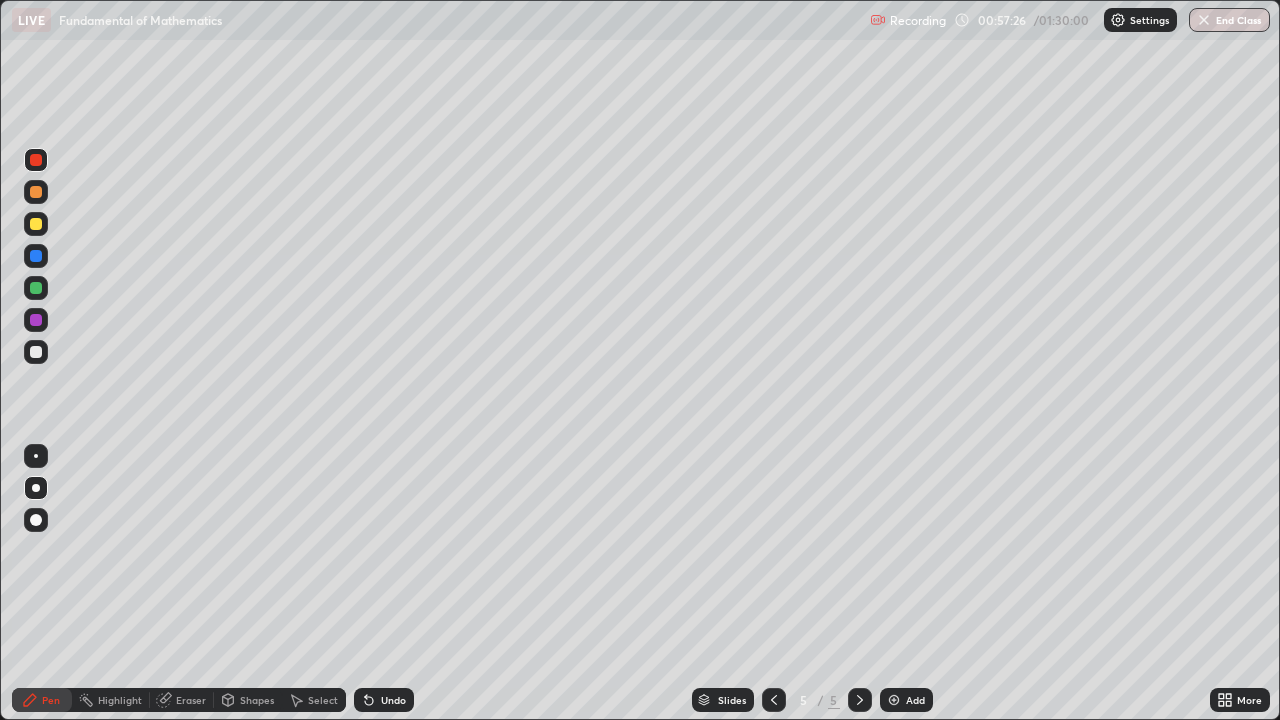 click on "Undo" at bounding box center [384, 700] 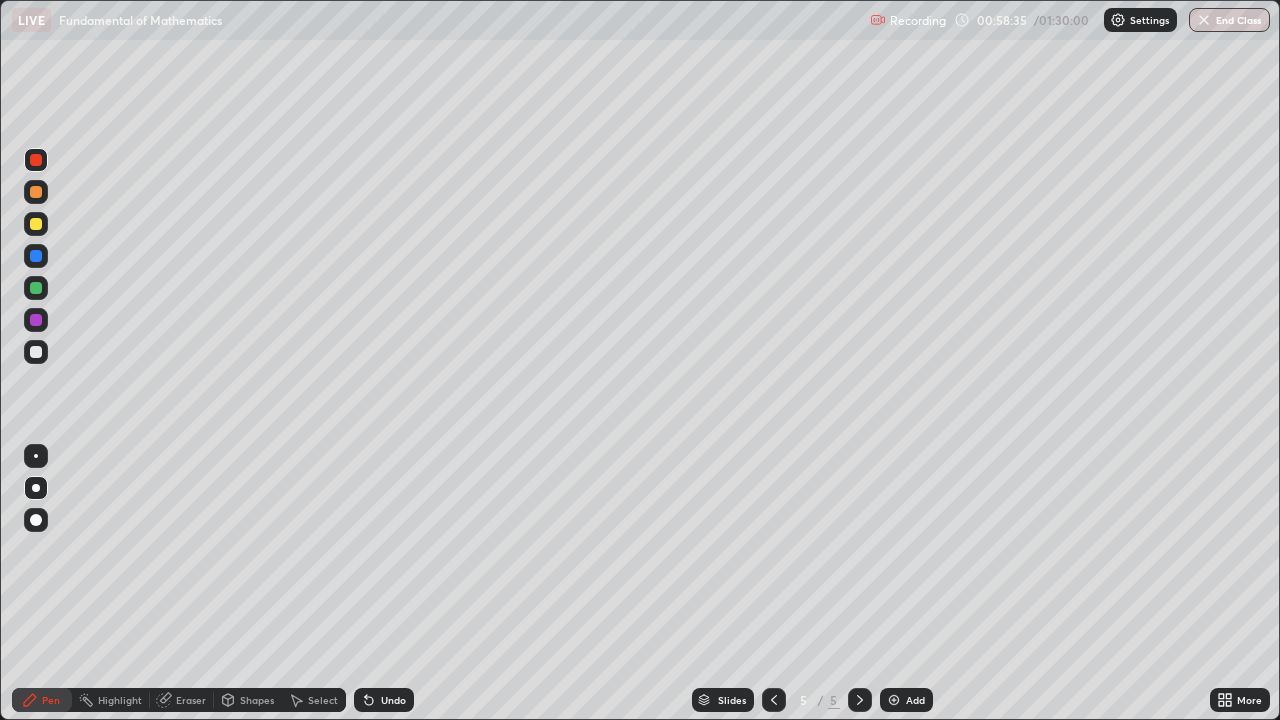 click at bounding box center [36, 224] 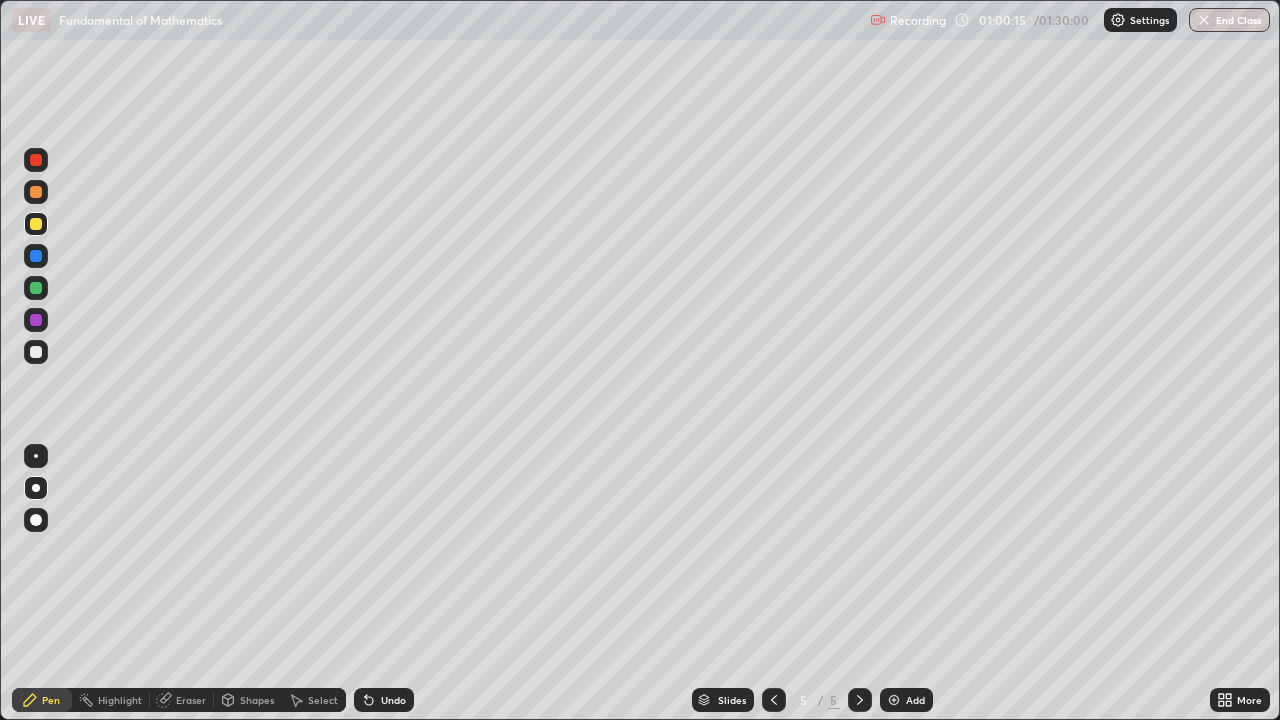 click at bounding box center (36, 288) 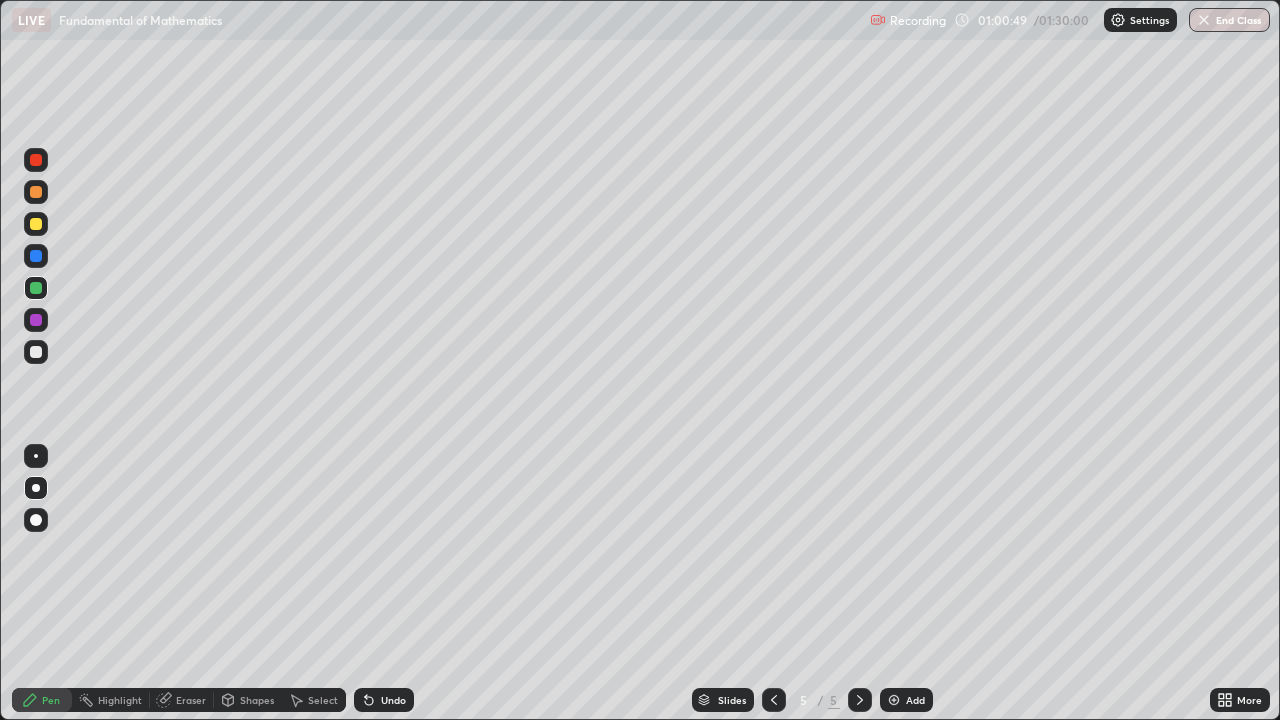 click at bounding box center [36, 256] 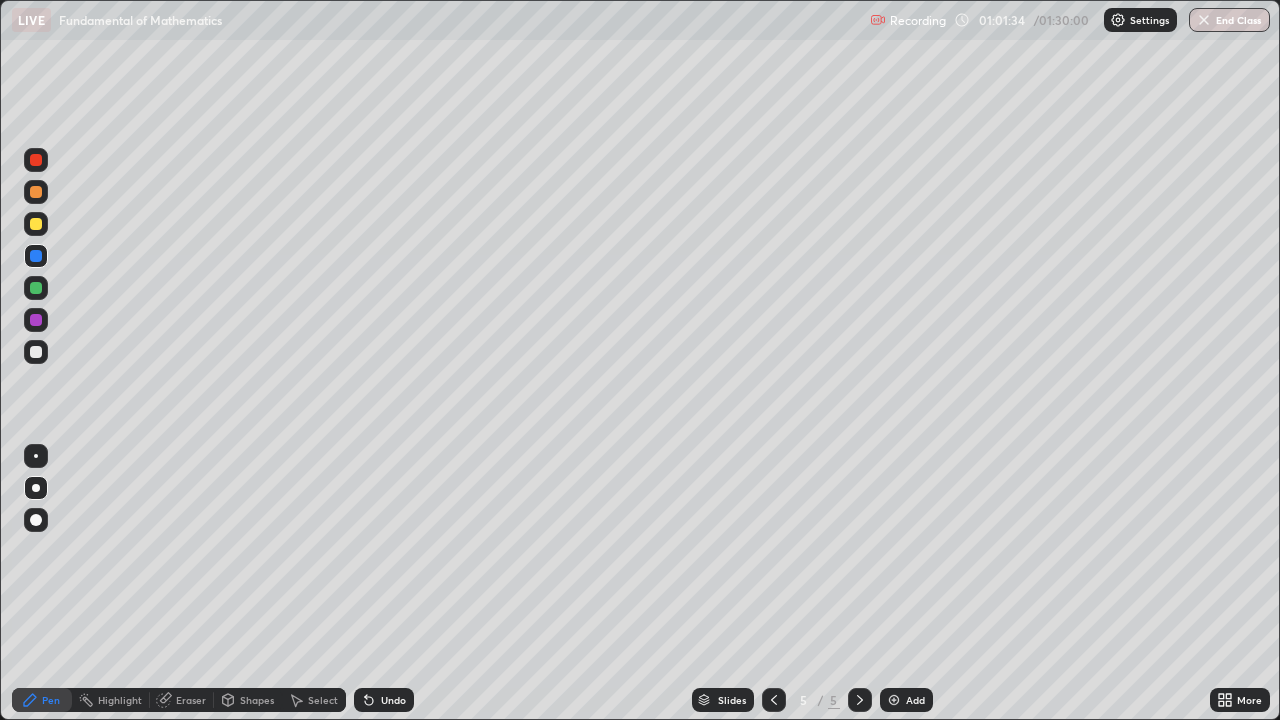 click at bounding box center (36, 320) 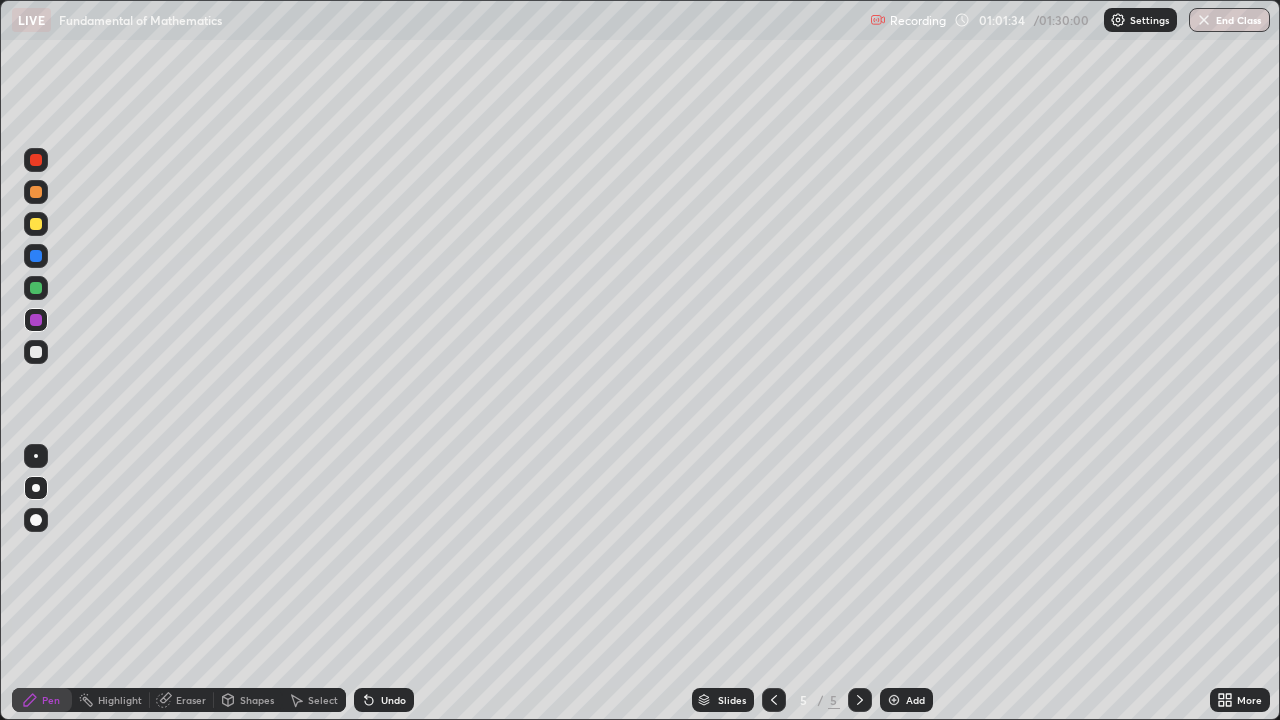 click at bounding box center [36, 320] 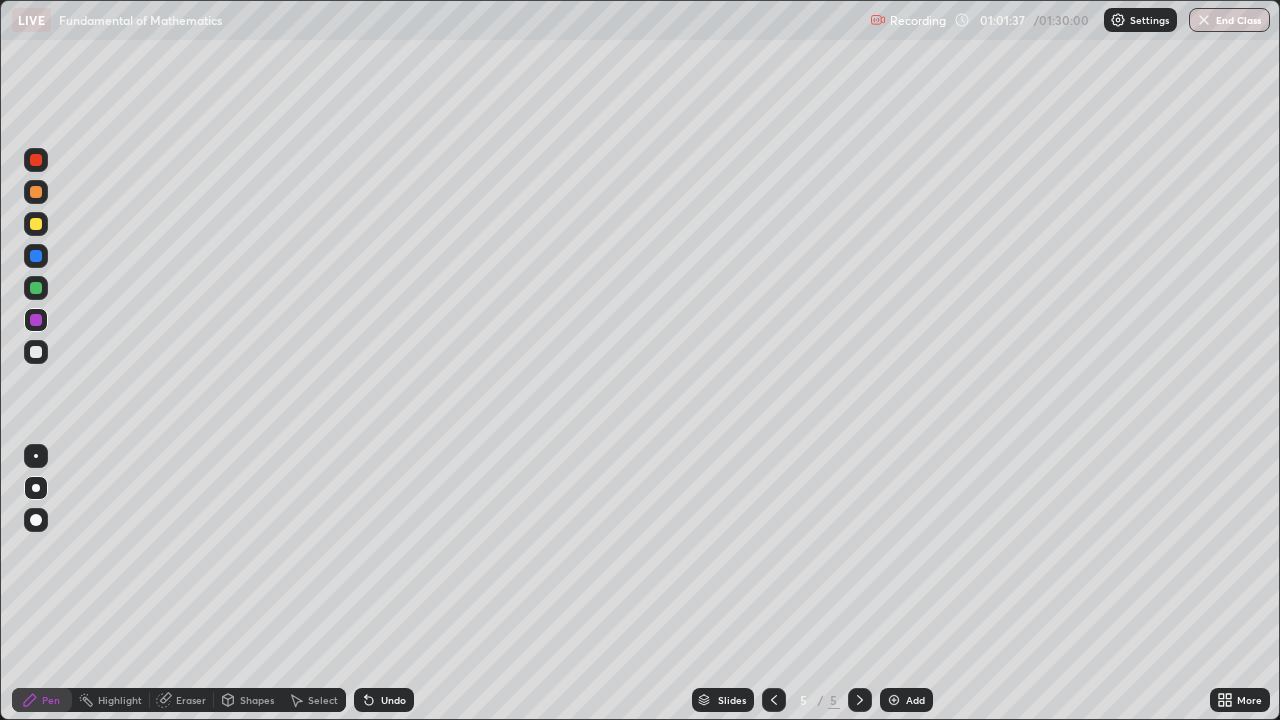 click at bounding box center [36, 288] 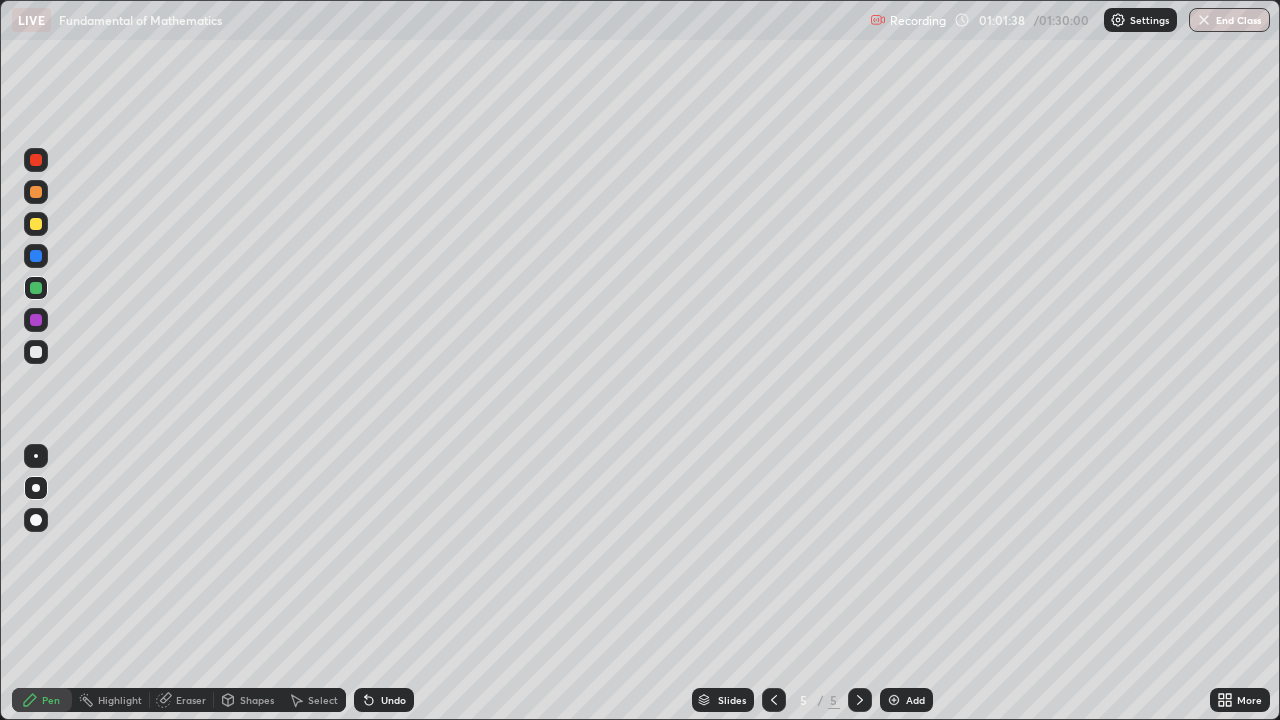 click at bounding box center (36, 320) 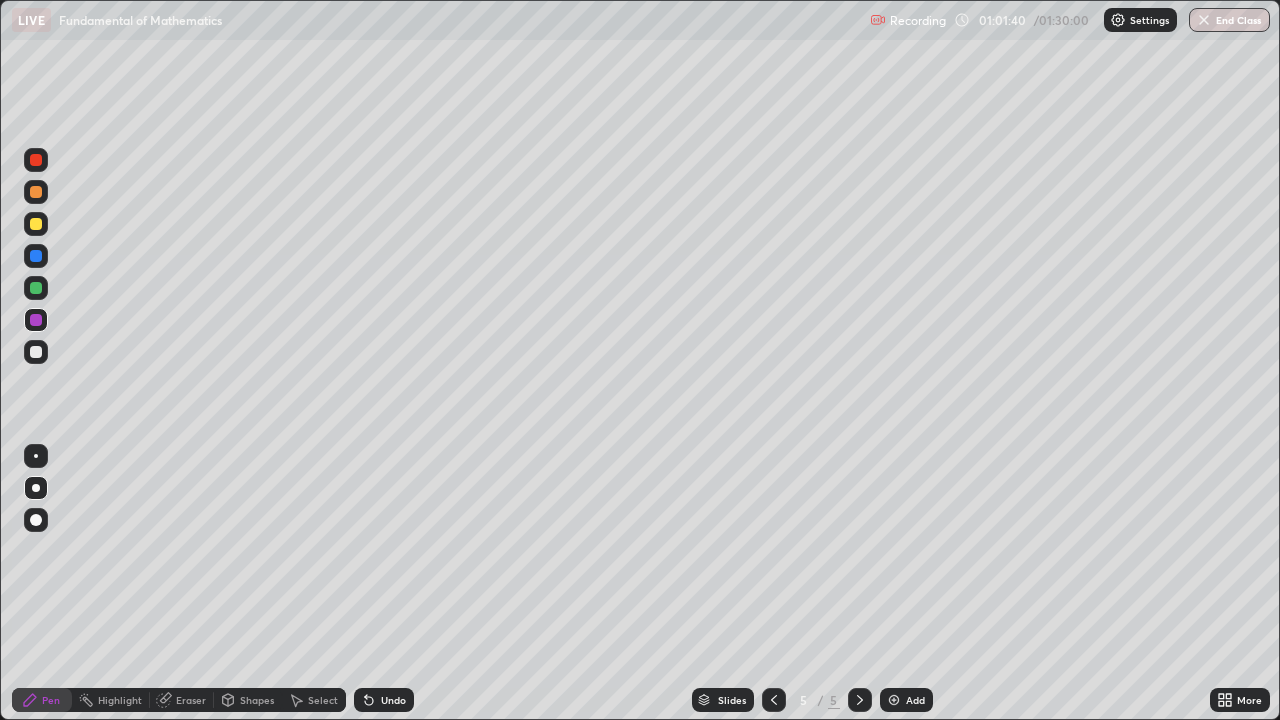 click at bounding box center [36, 320] 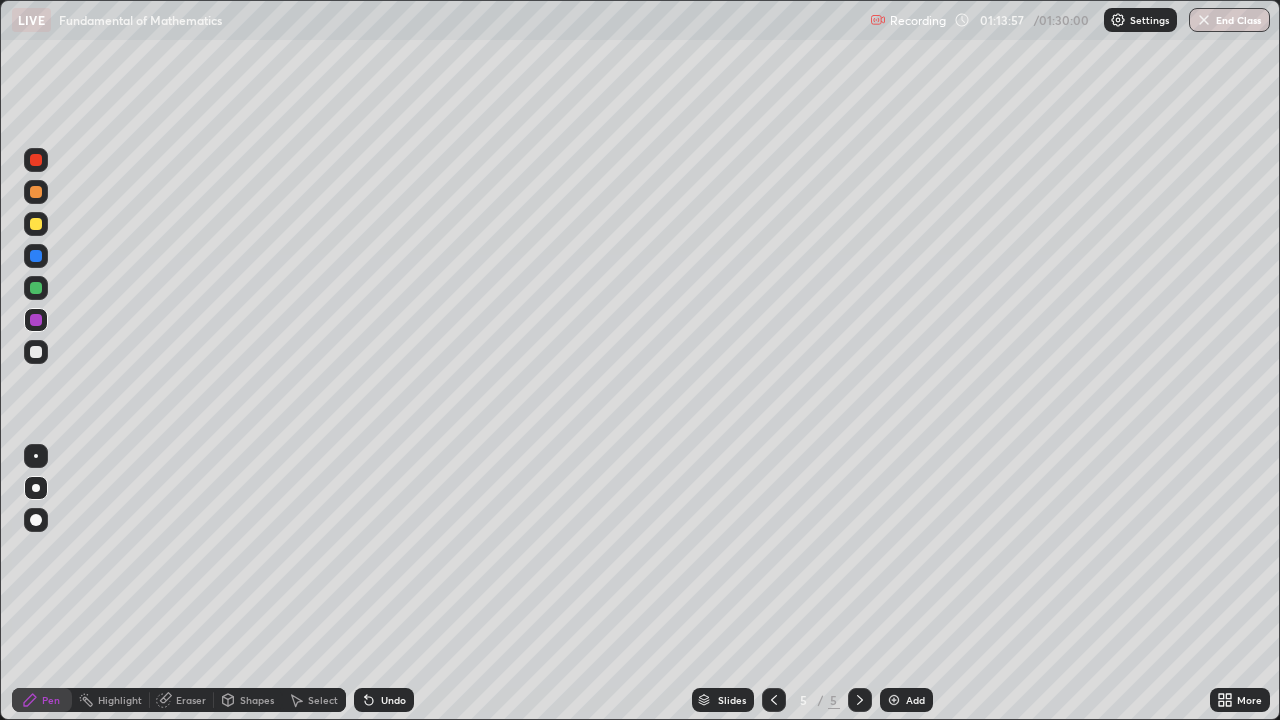 click at bounding box center [36, 224] 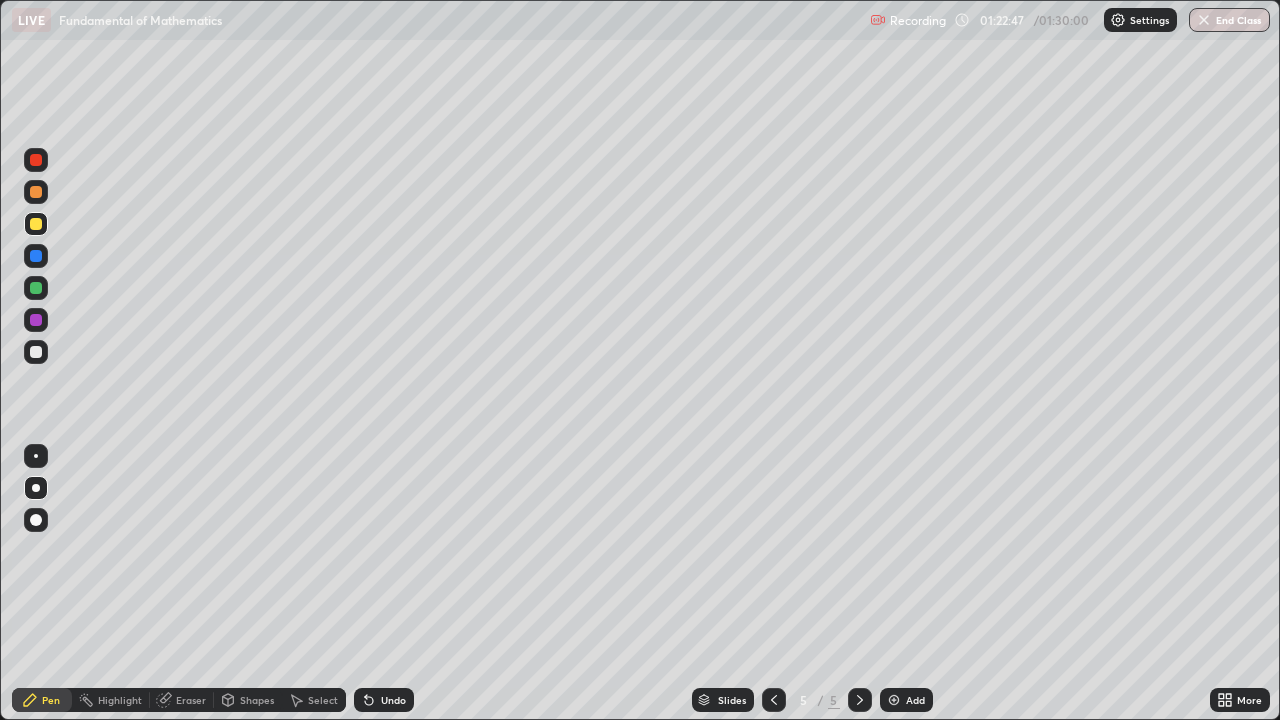 click 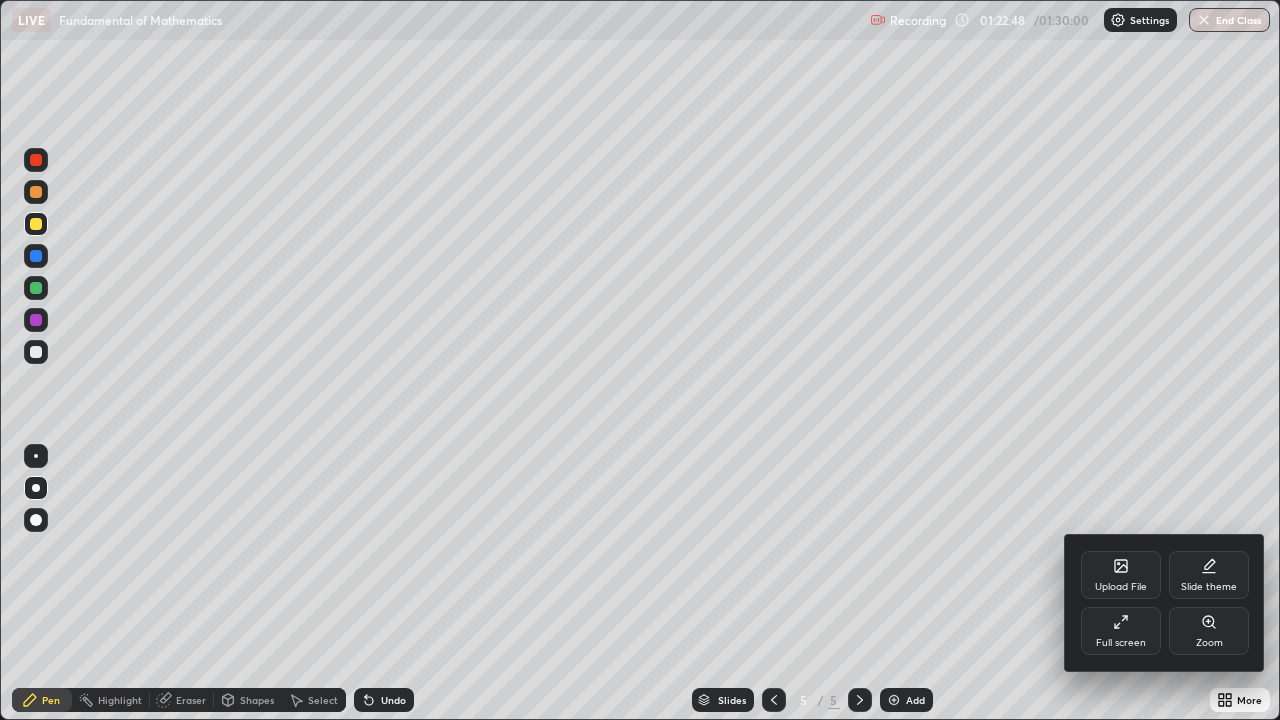 click on "Upload File" at bounding box center [1121, 587] 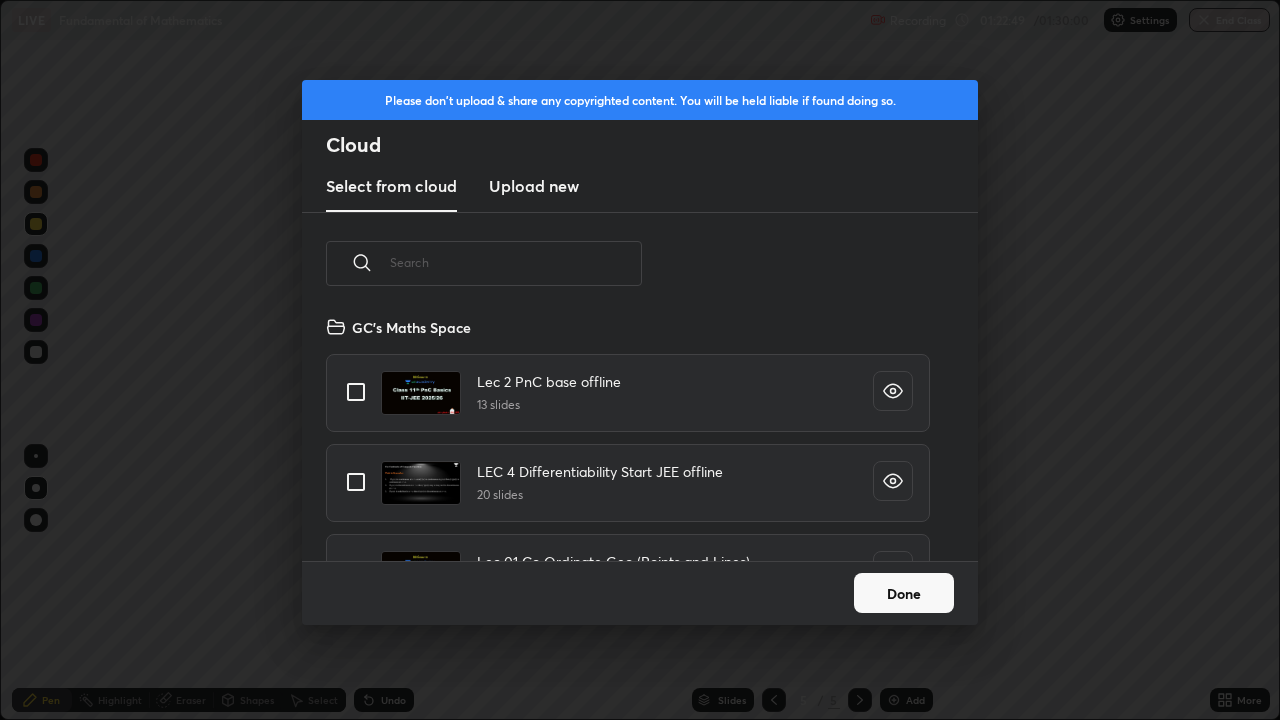 scroll, scrollTop: 7, scrollLeft: 11, axis: both 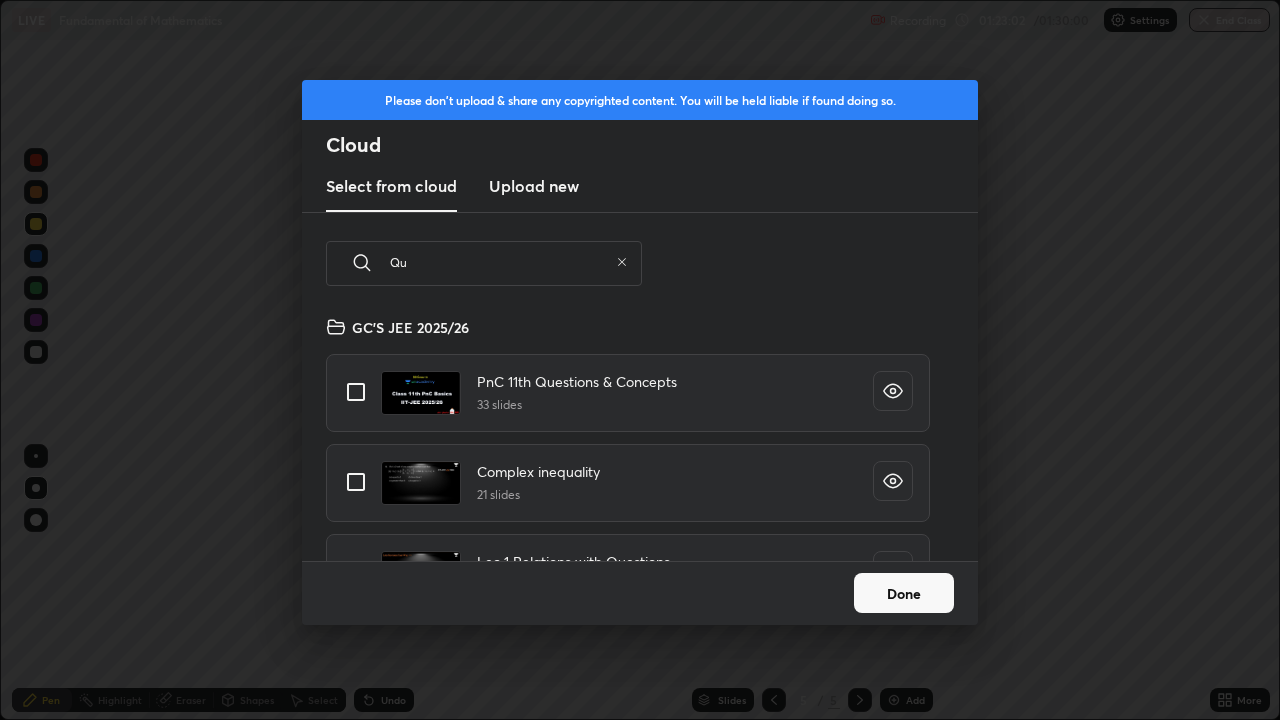 type on "Q" 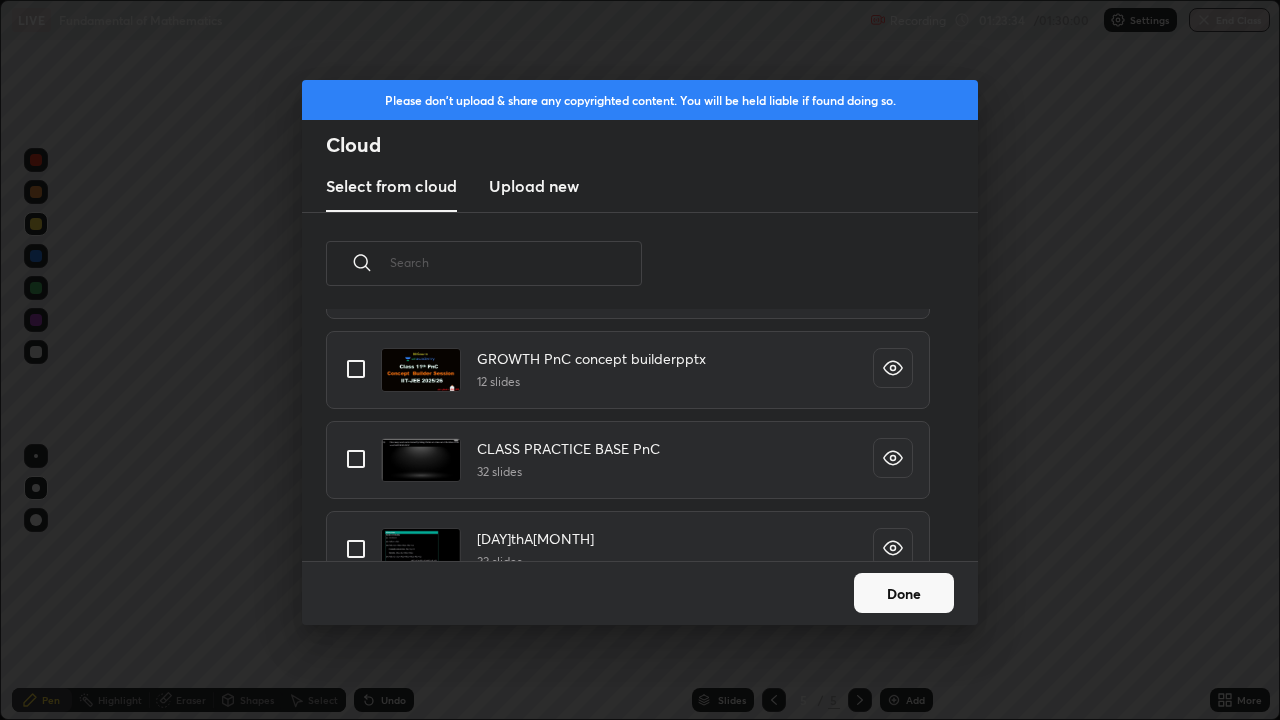 scroll, scrollTop: 5193, scrollLeft: 0, axis: vertical 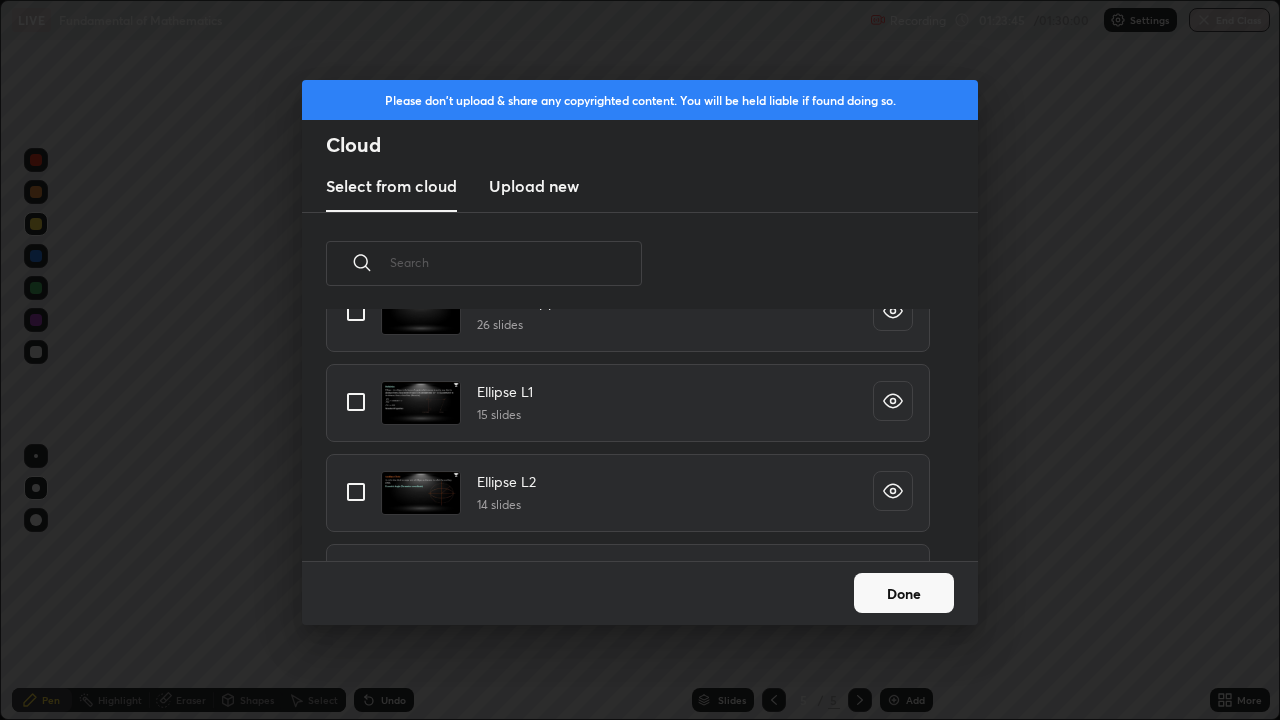 click on "PARA LEC3 14 slides PARA LEC4 12 slides Parabola ppt4  26 slides Ellipse L1 15 slides Ellipse L2 14 slides Ellipse L4 7 slides Ellipse L5 10 slides Ellipse L6 9 slides COMPLEX QPS 43 slides Complex inequality 21 slides" at bounding box center (628, 435) 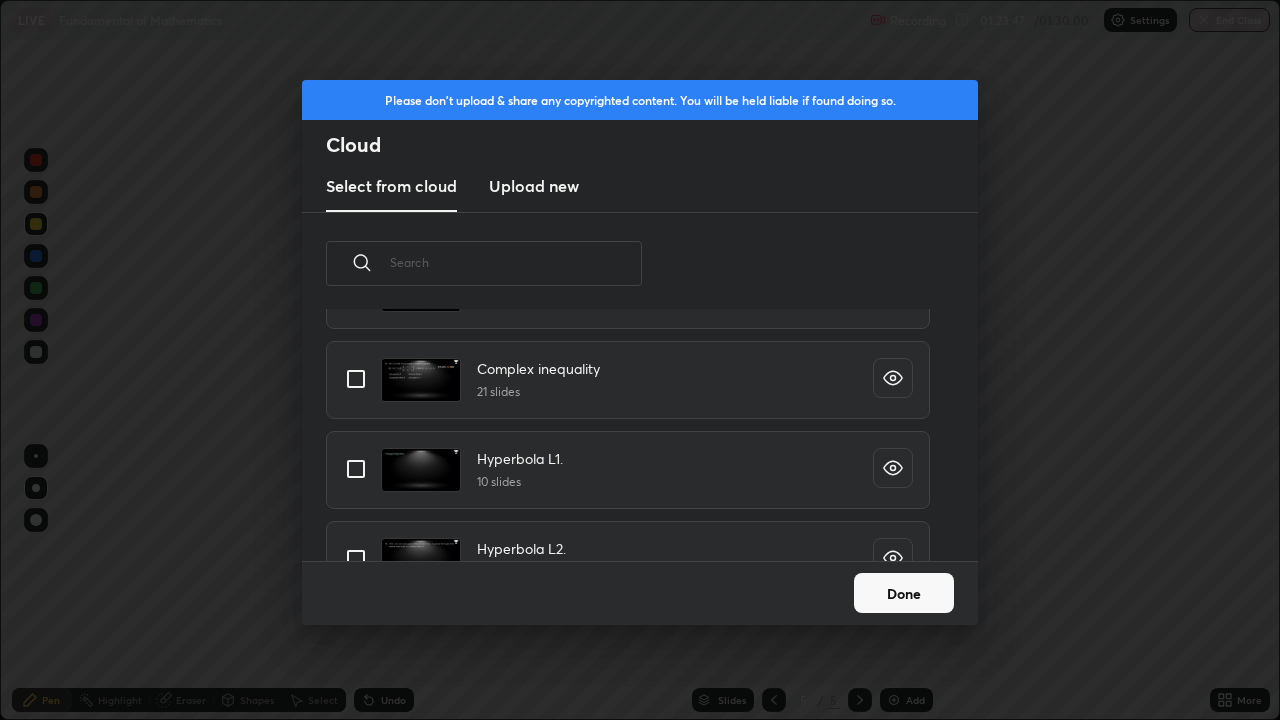 scroll, scrollTop: 6521, scrollLeft: 0, axis: vertical 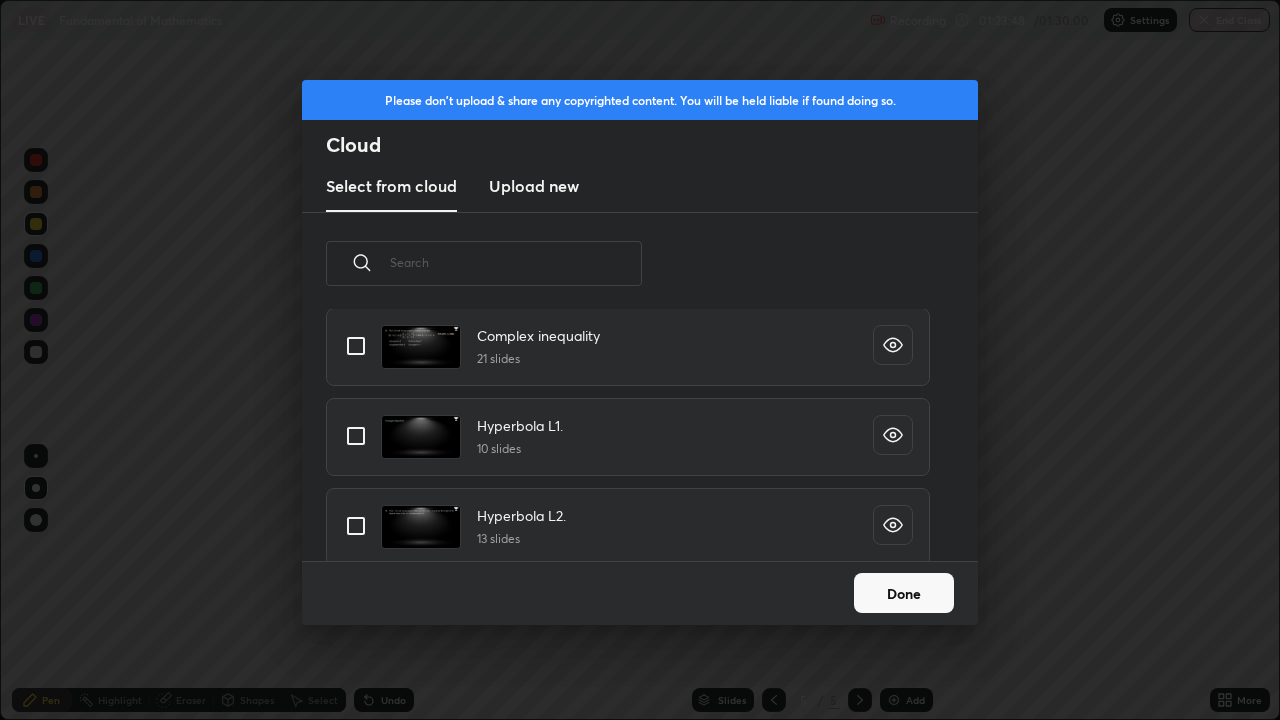 click at bounding box center [516, 262] 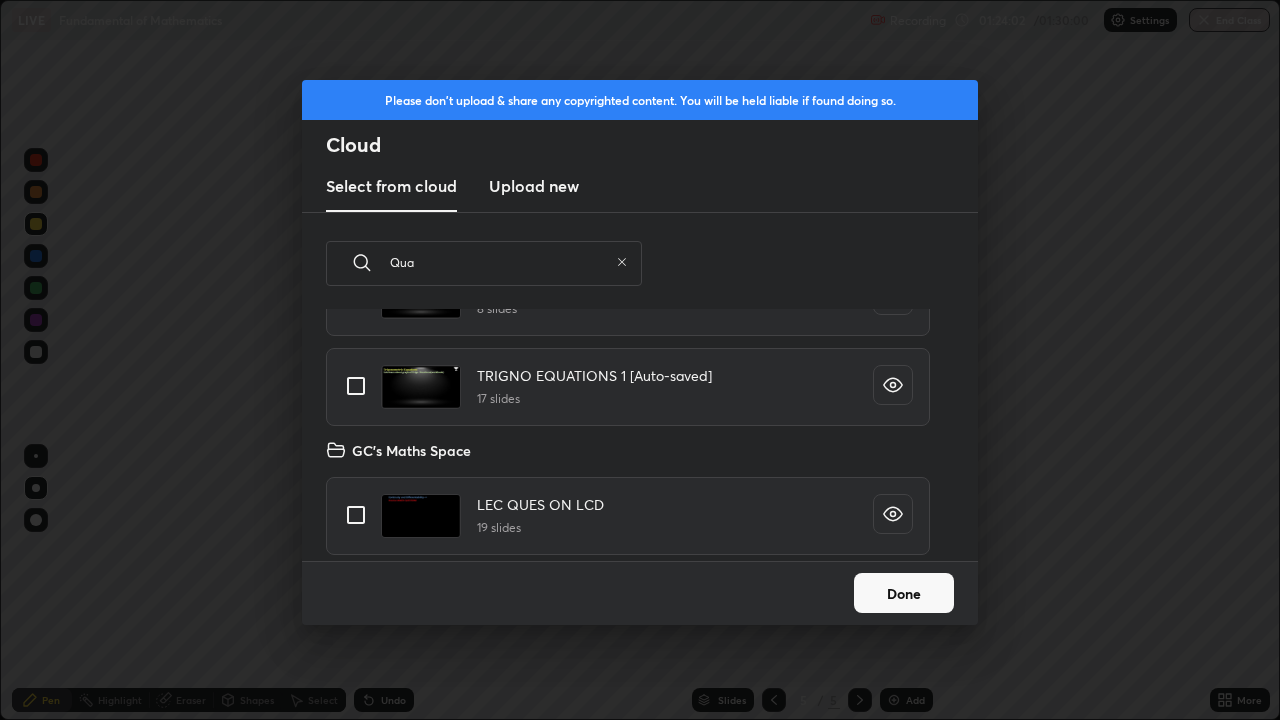 scroll, scrollTop: 0, scrollLeft: 0, axis: both 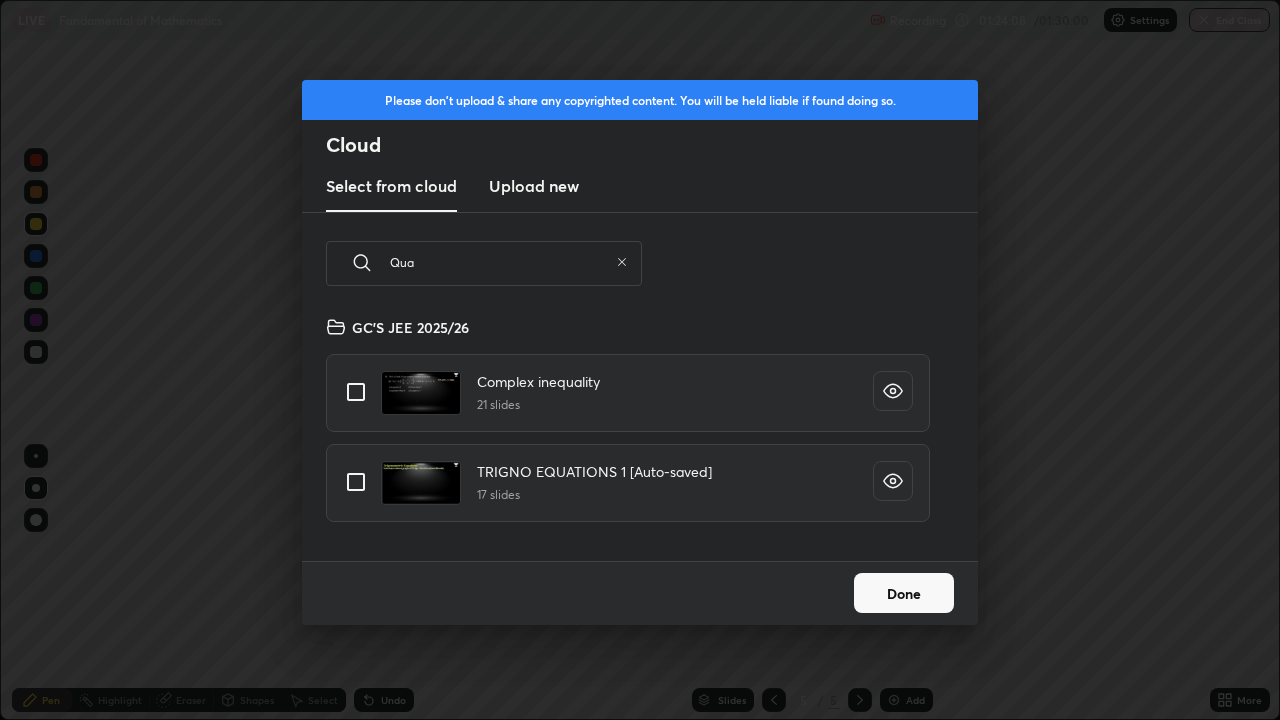 type on "Qua" 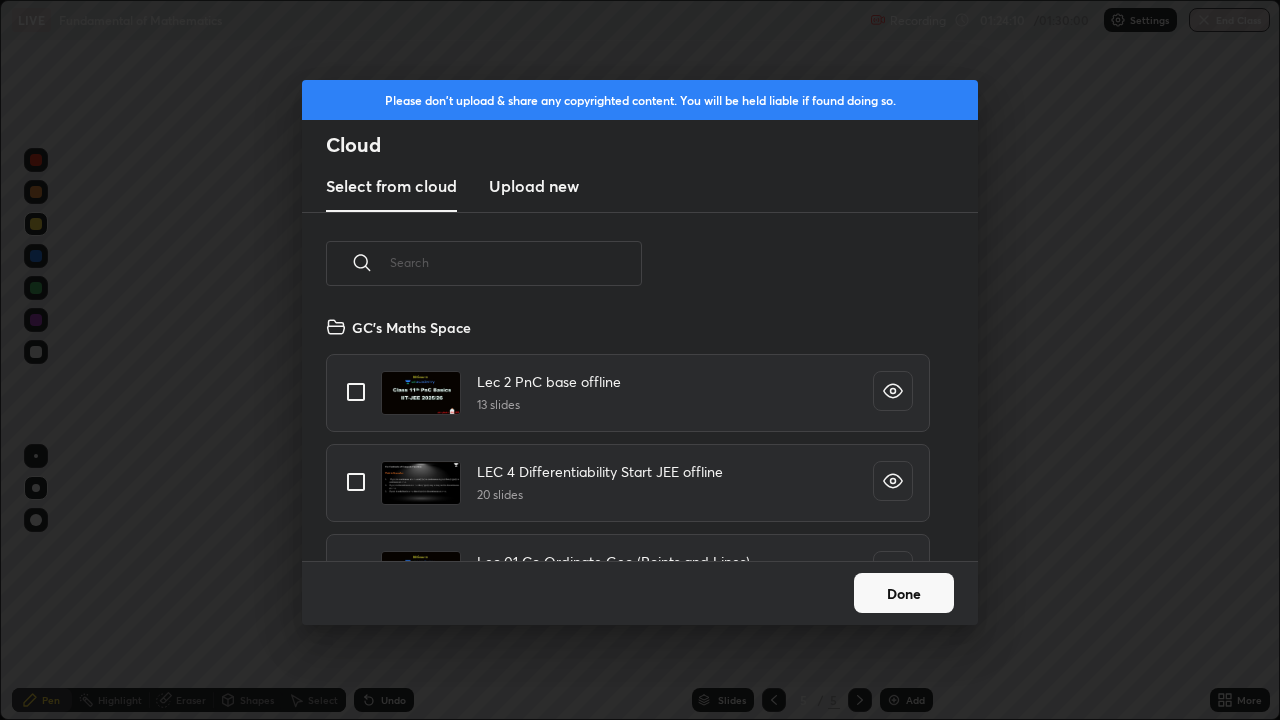 click on "Done" at bounding box center (904, 593) 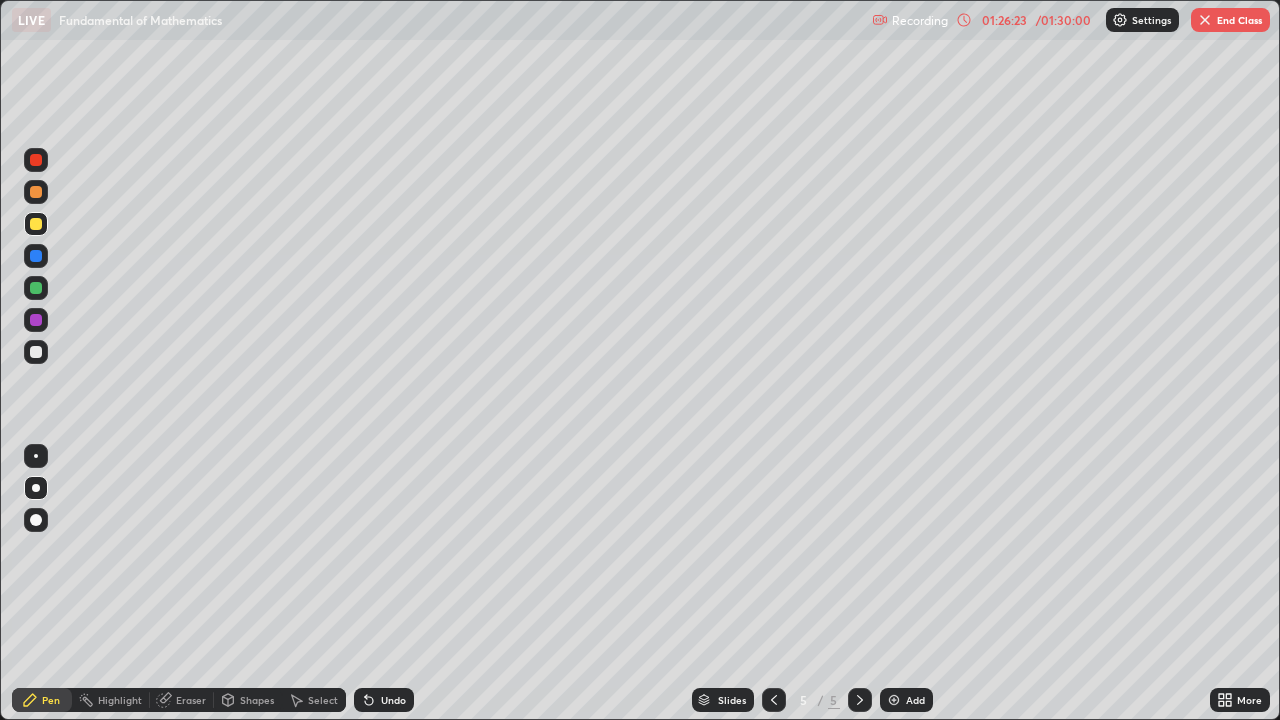click on "End Class" at bounding box center (1230, 20) 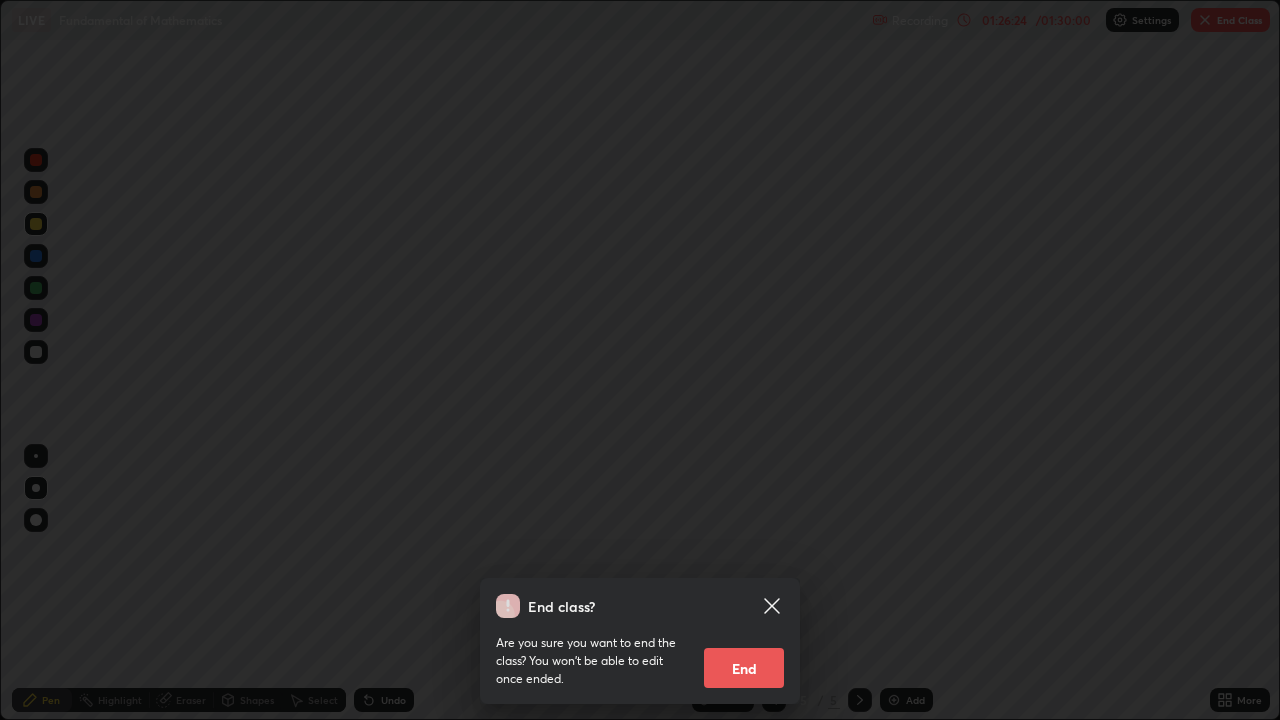 click on "End" at bounding box center (744, 668) 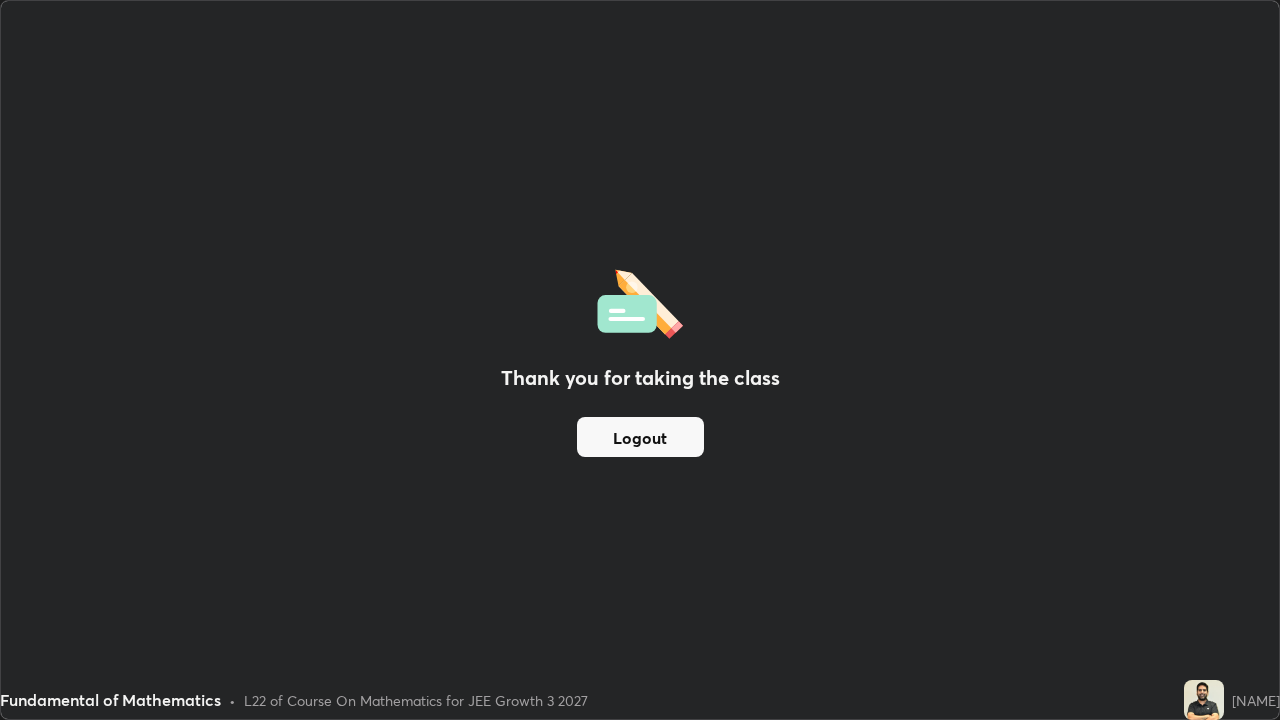click on "Logout" at bounding box center [640, 437] 